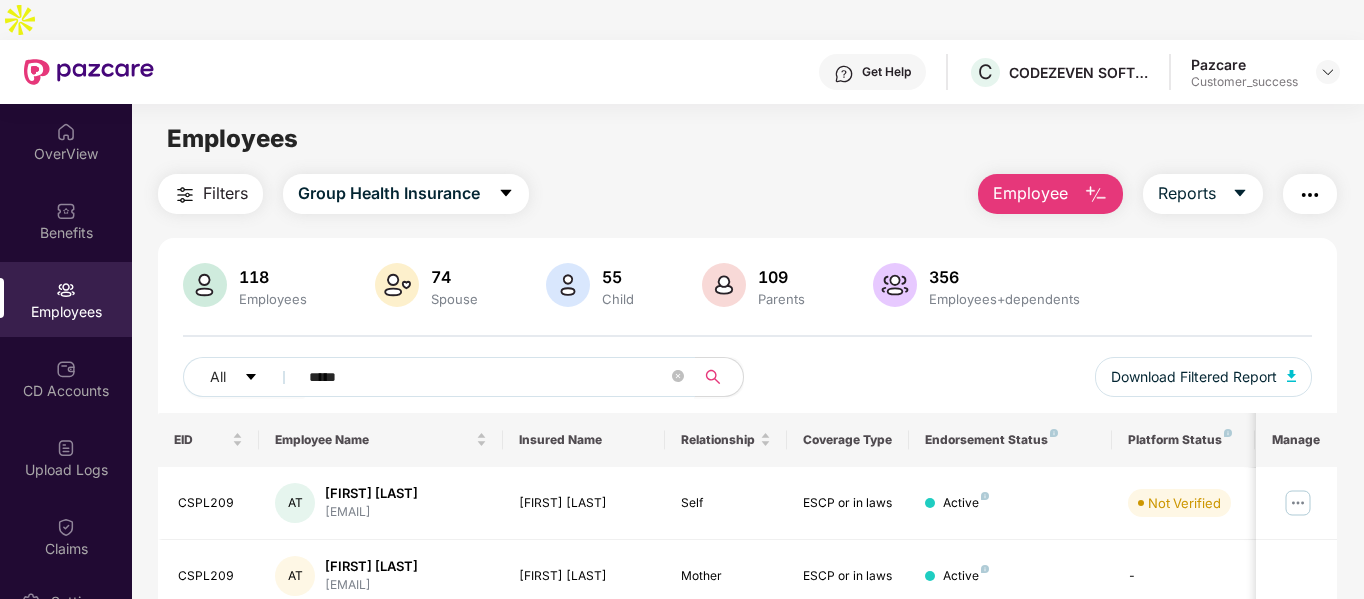 scroll, scrollTop: 0, scrollLeft: 0, axis: both 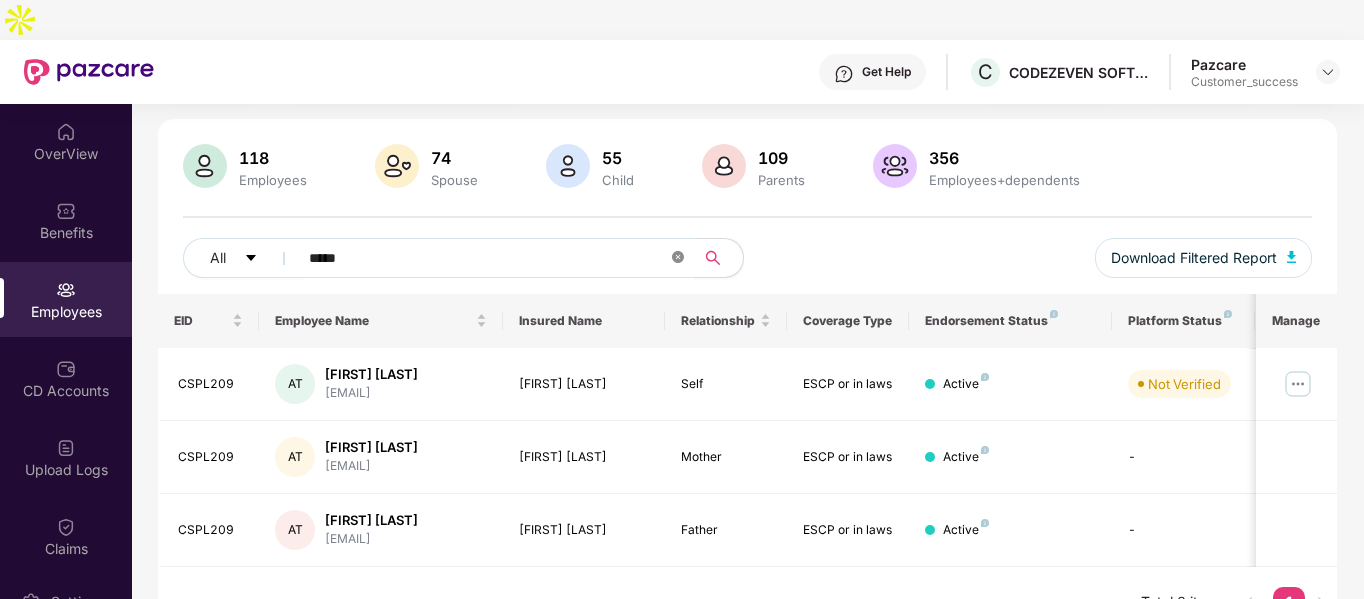 click 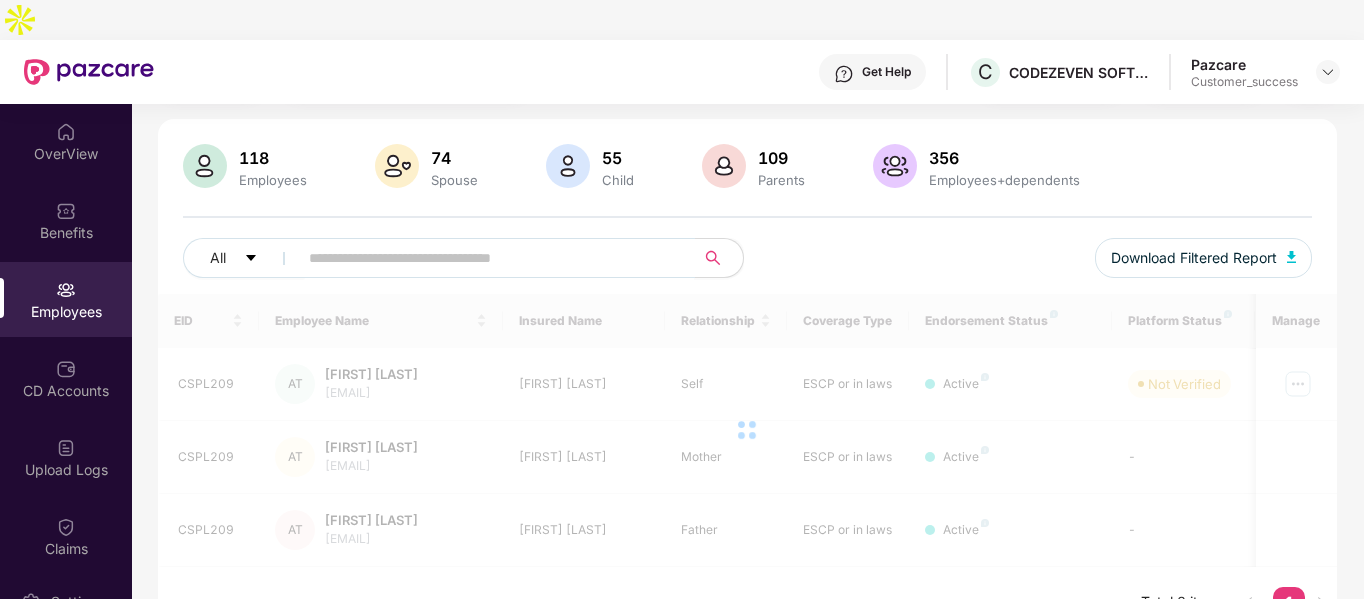 click at bounding box center [488, 258] 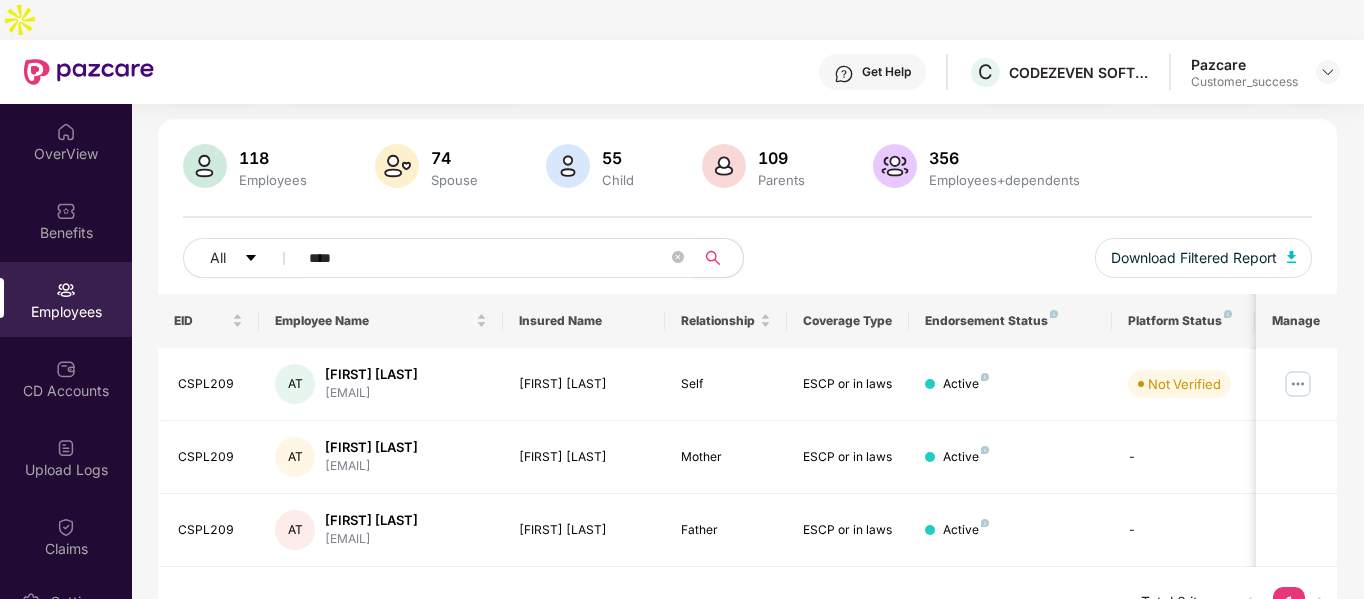 type on "****" 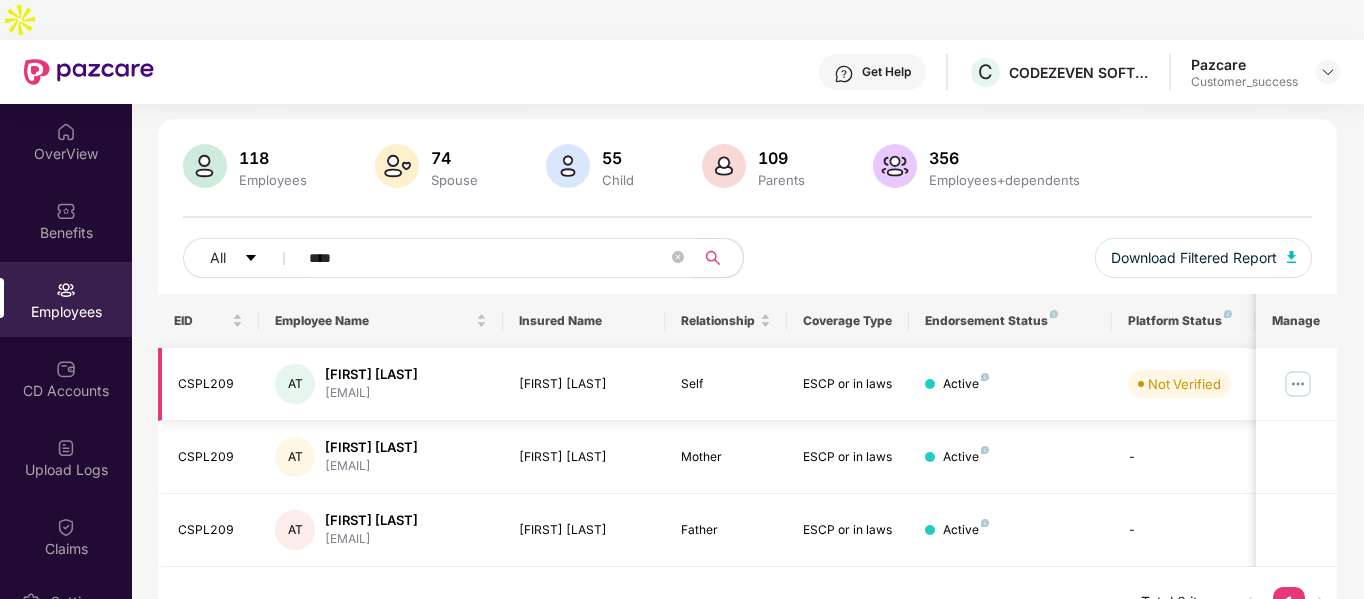 click on "CSPL209" at bounding box center [211, 384] 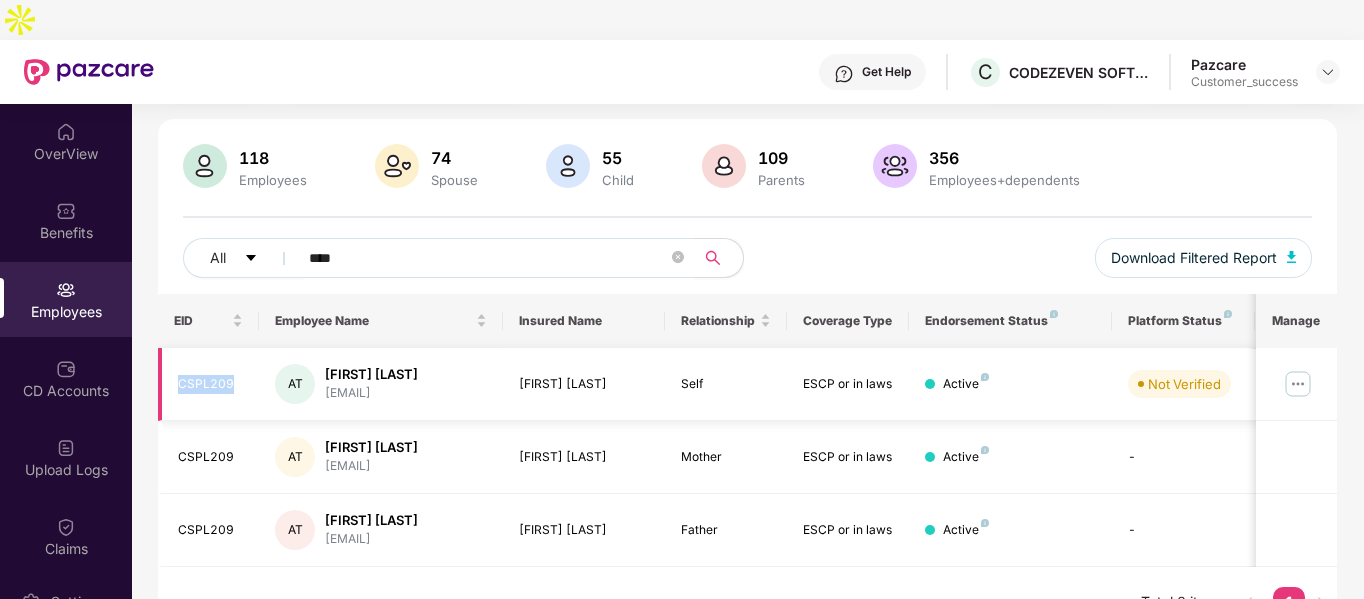 click on "CSPL209" at bounding box center (211, 384) 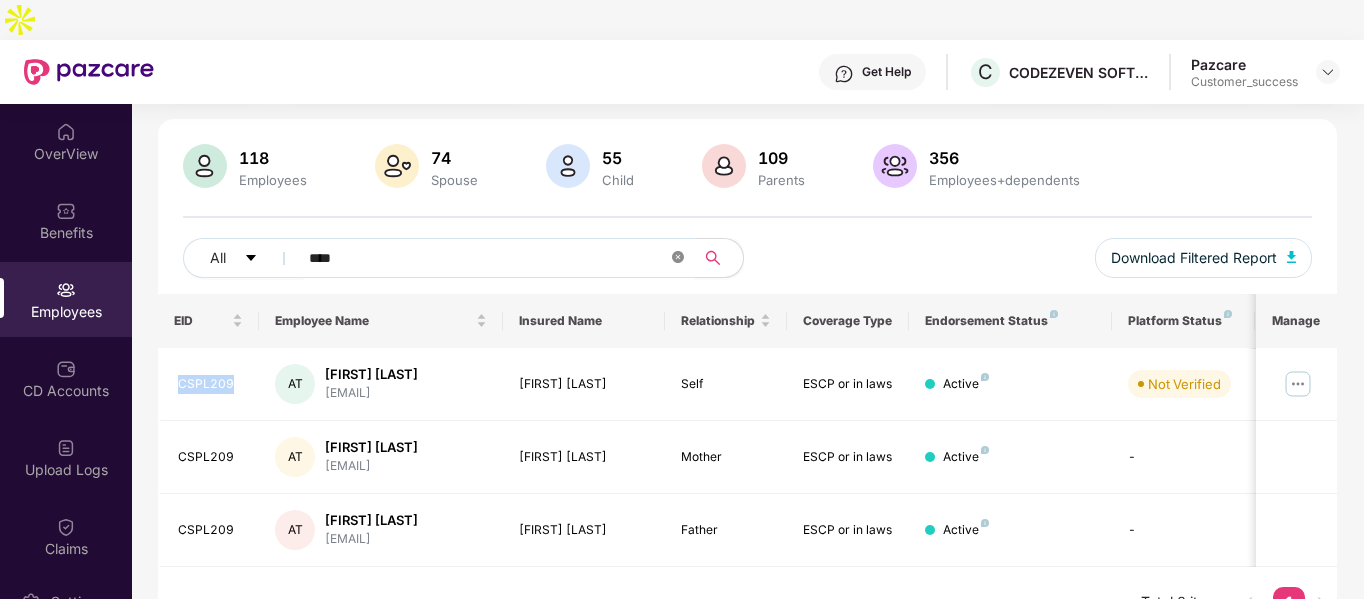 click 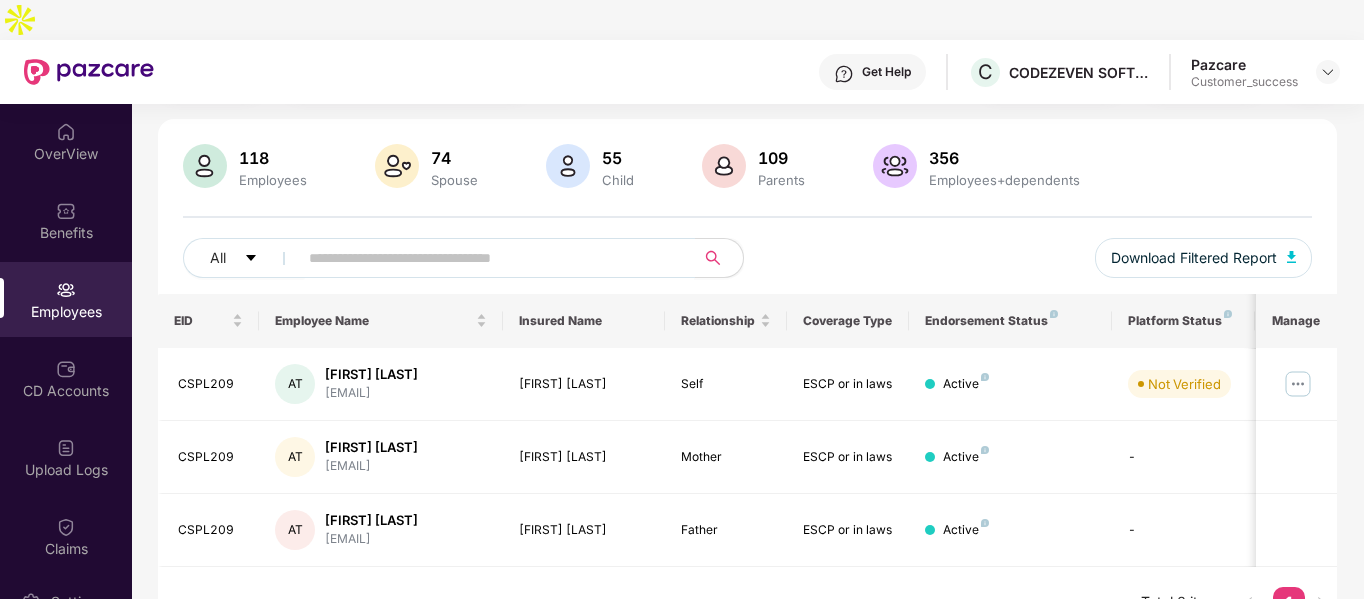 paste on "**********" 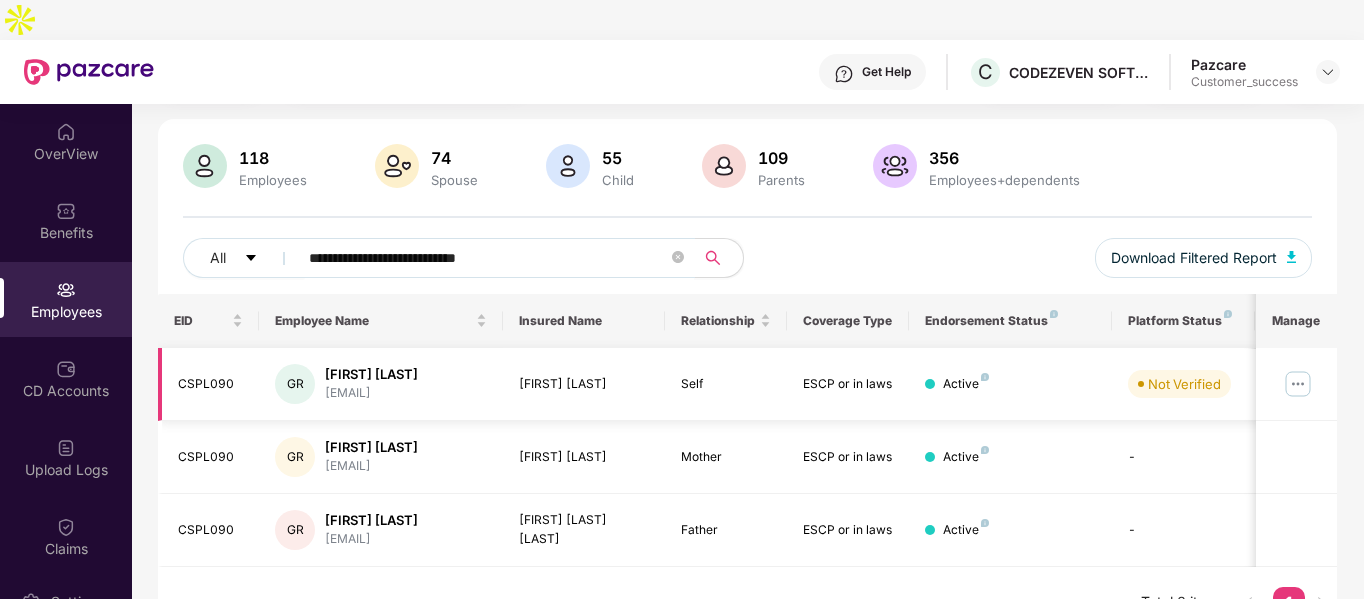 type on "**********" 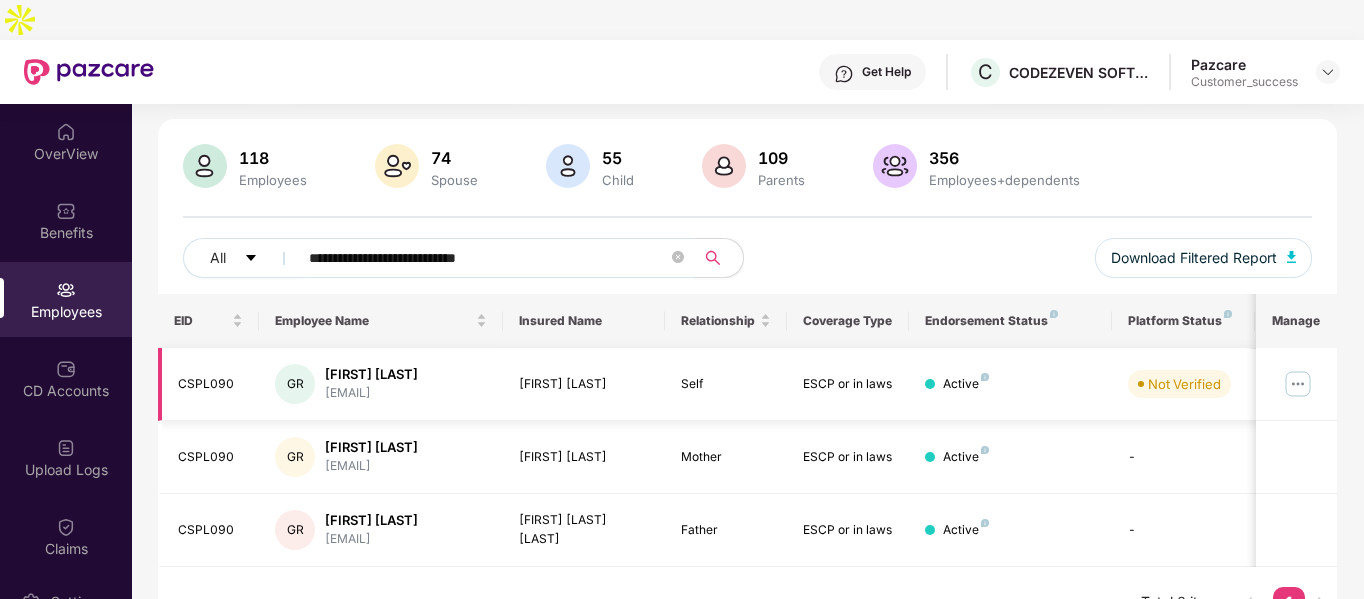 click at bounding box center (1298, 384) 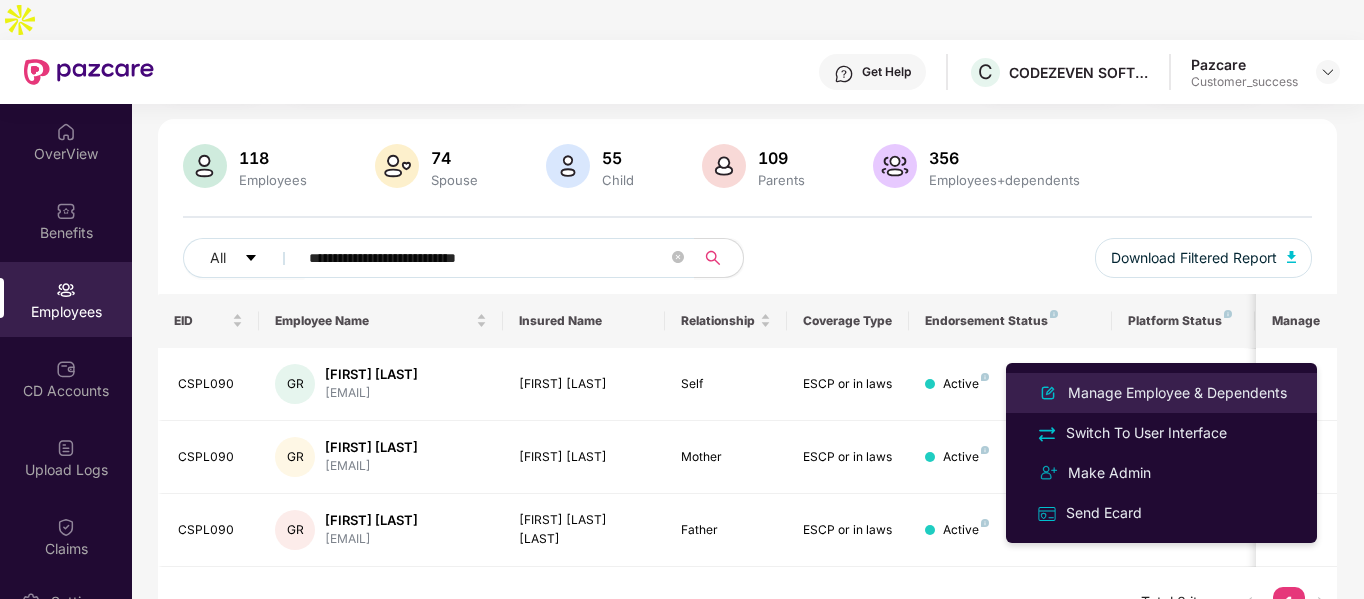 click on "Manage Employee & Dependents" at bounding box center [1177, 393] 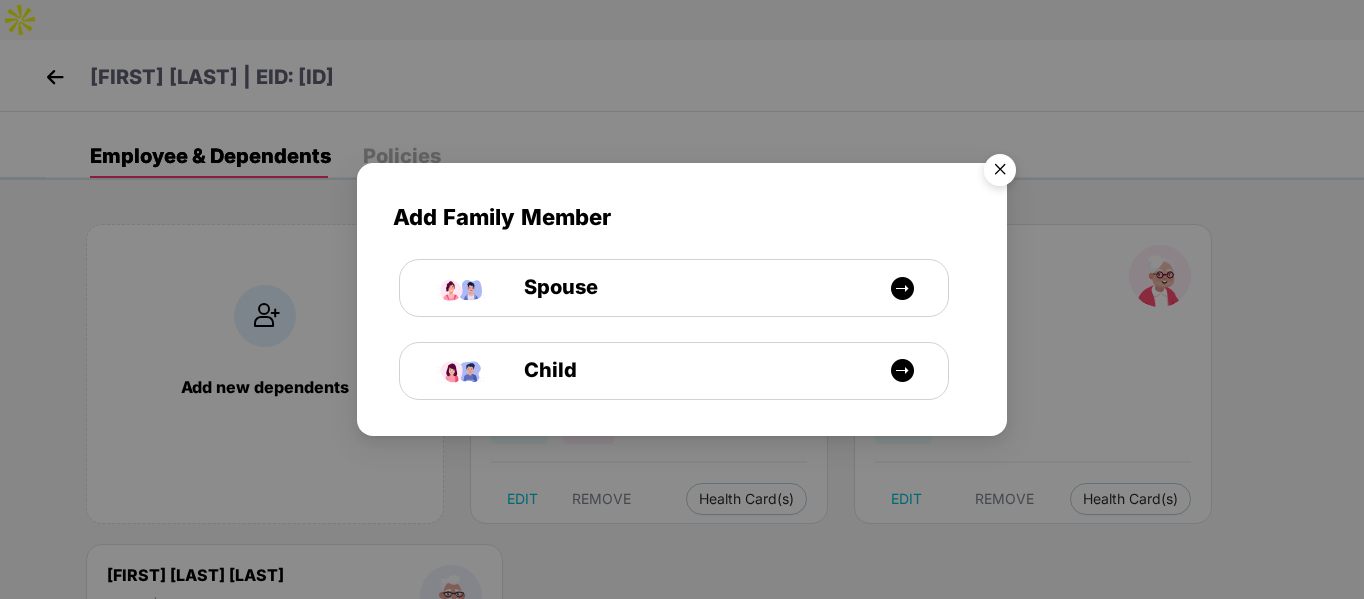 click at bounding box center [1000, 173] 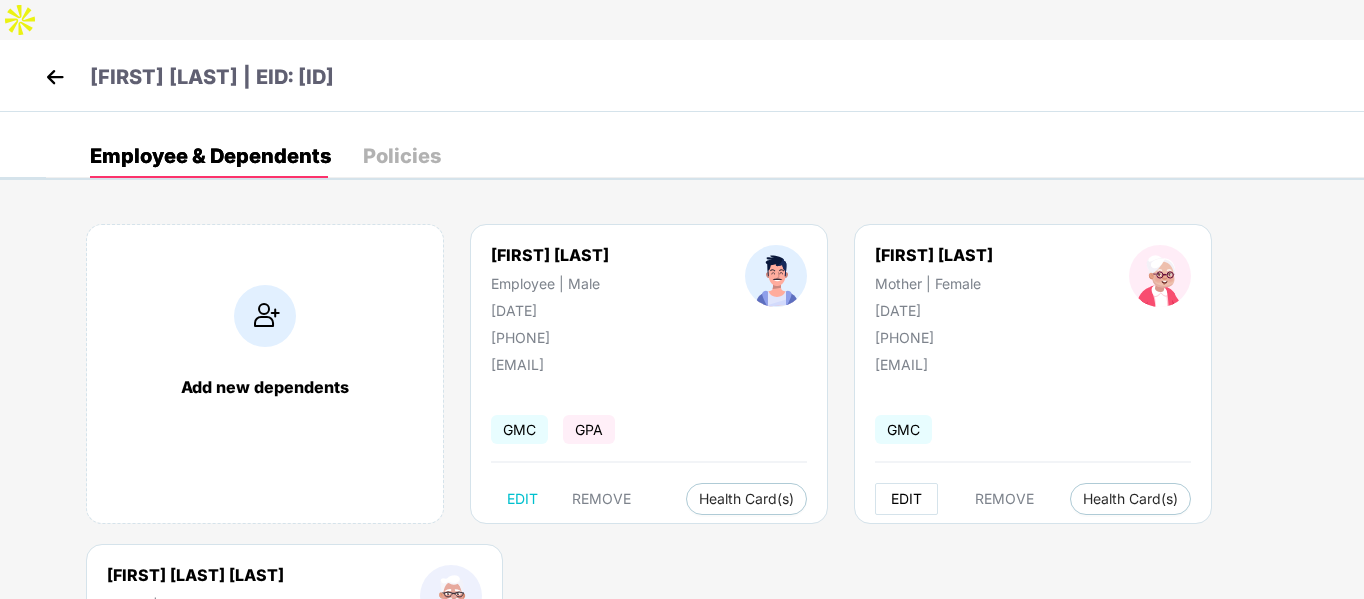 click on "EDIT" at bounding box center (906, 499) 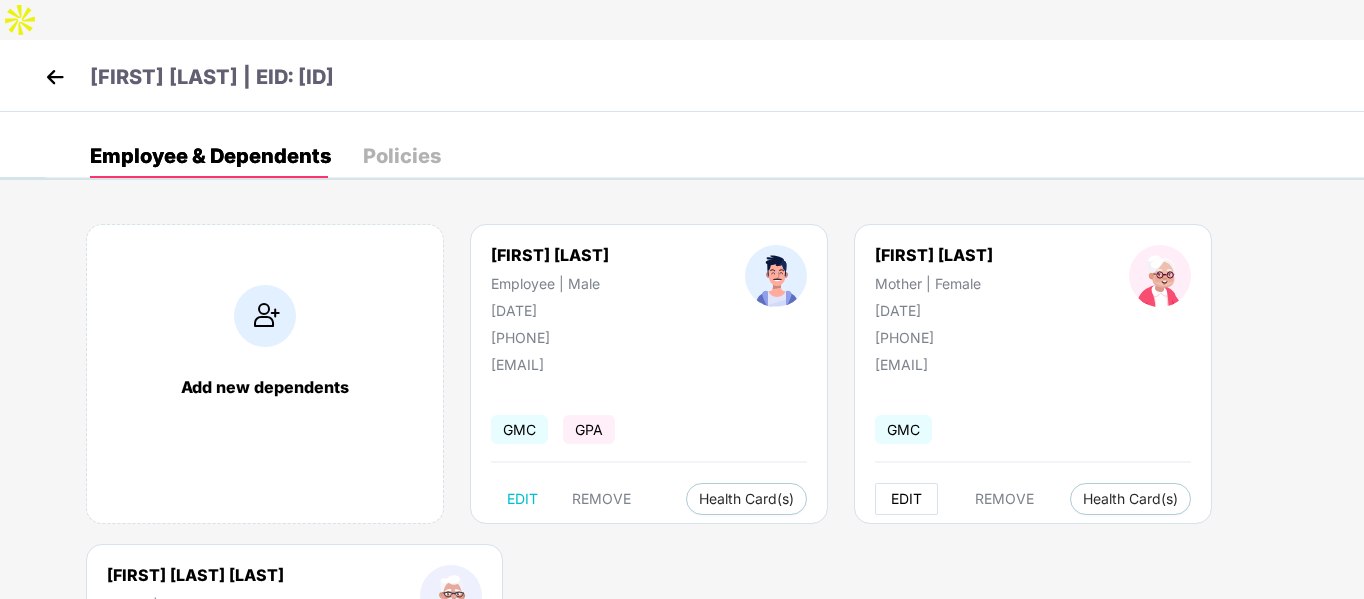 select on "******" 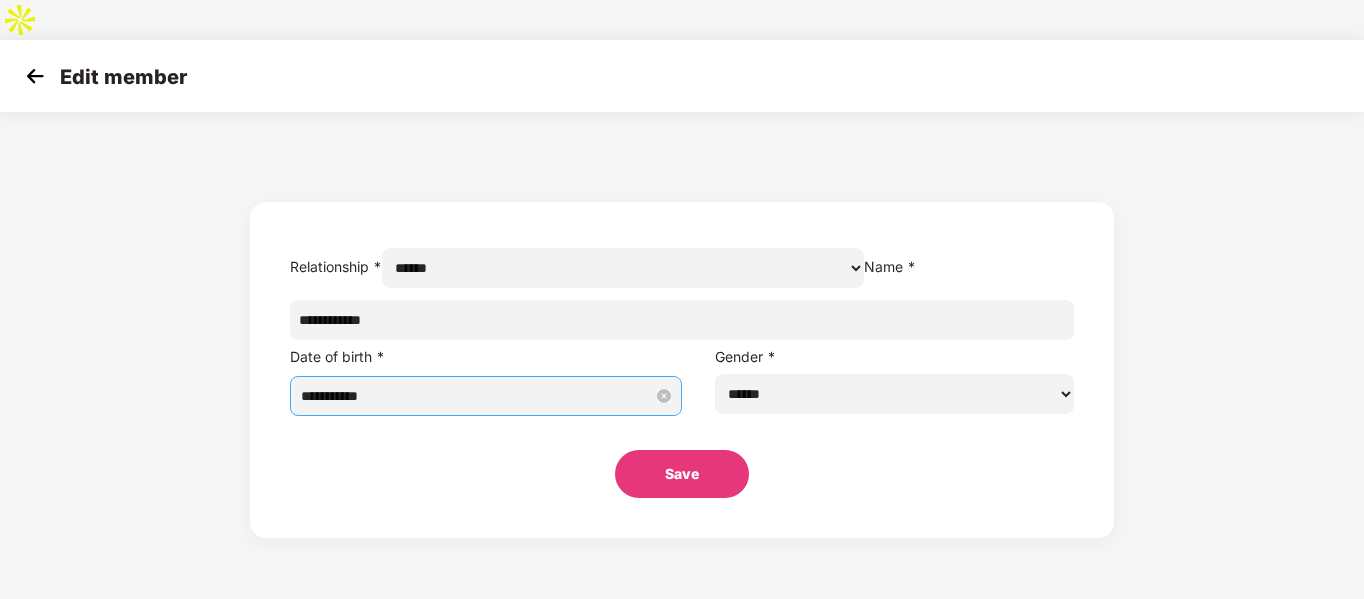 click on "**********" at bounding box center (486, 396) 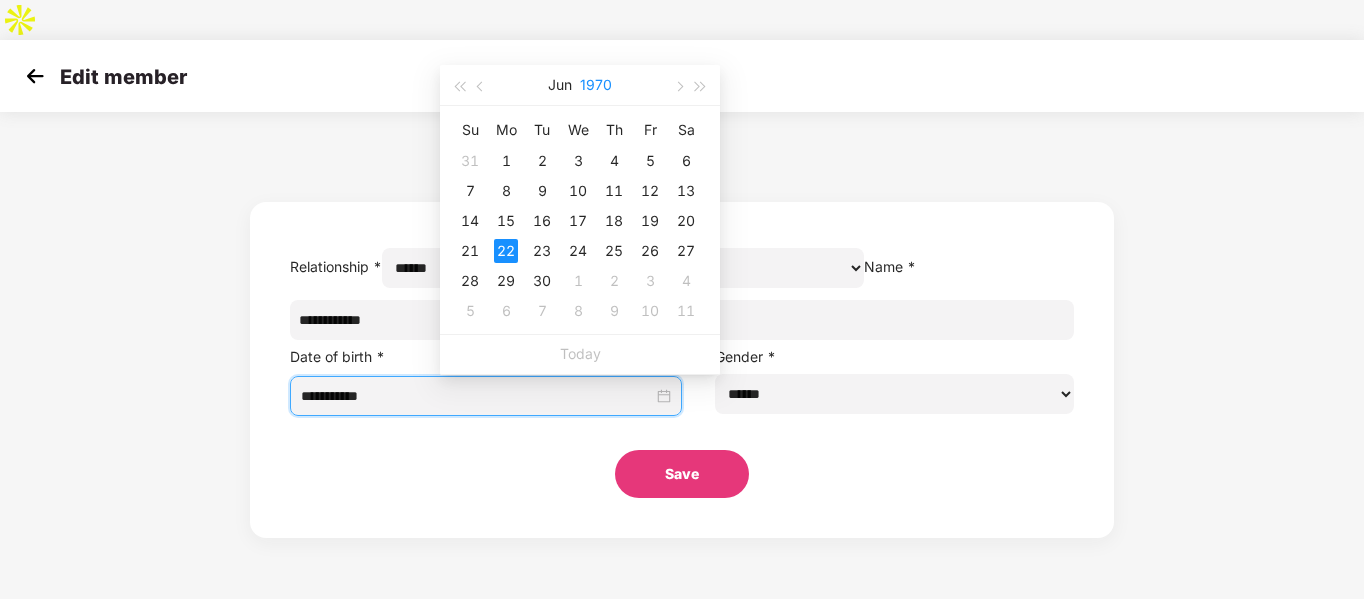click on "1970" at bounding box center [596, 85] 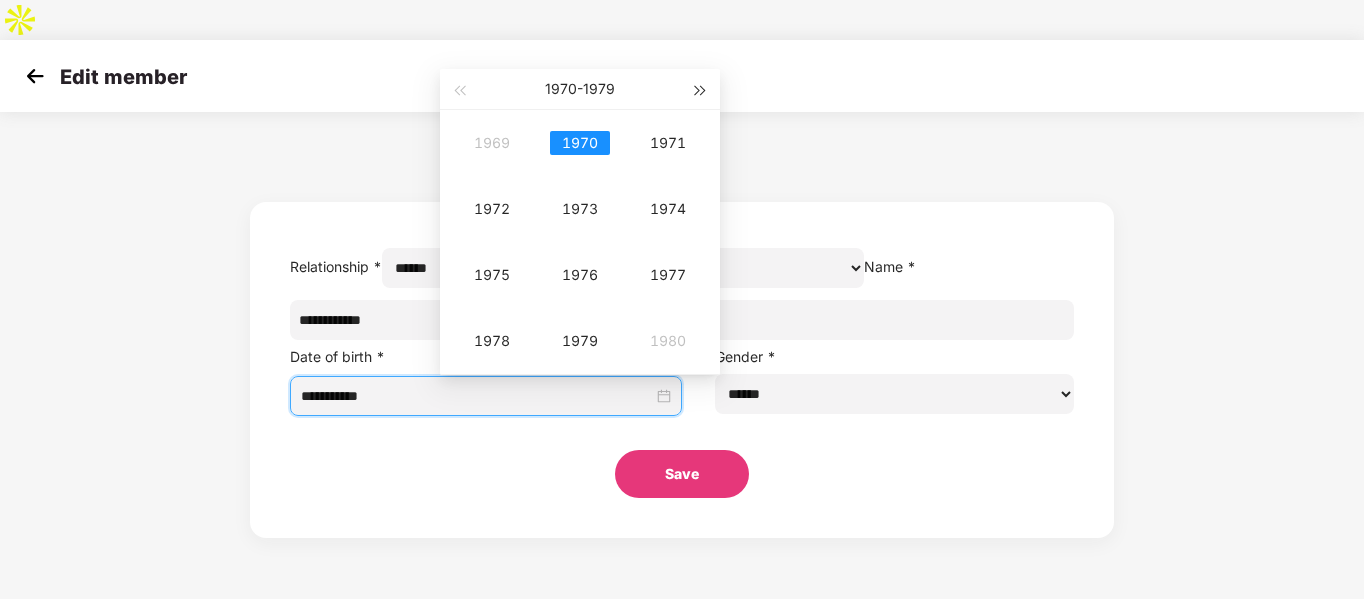 click at bounding box center [701, 89] 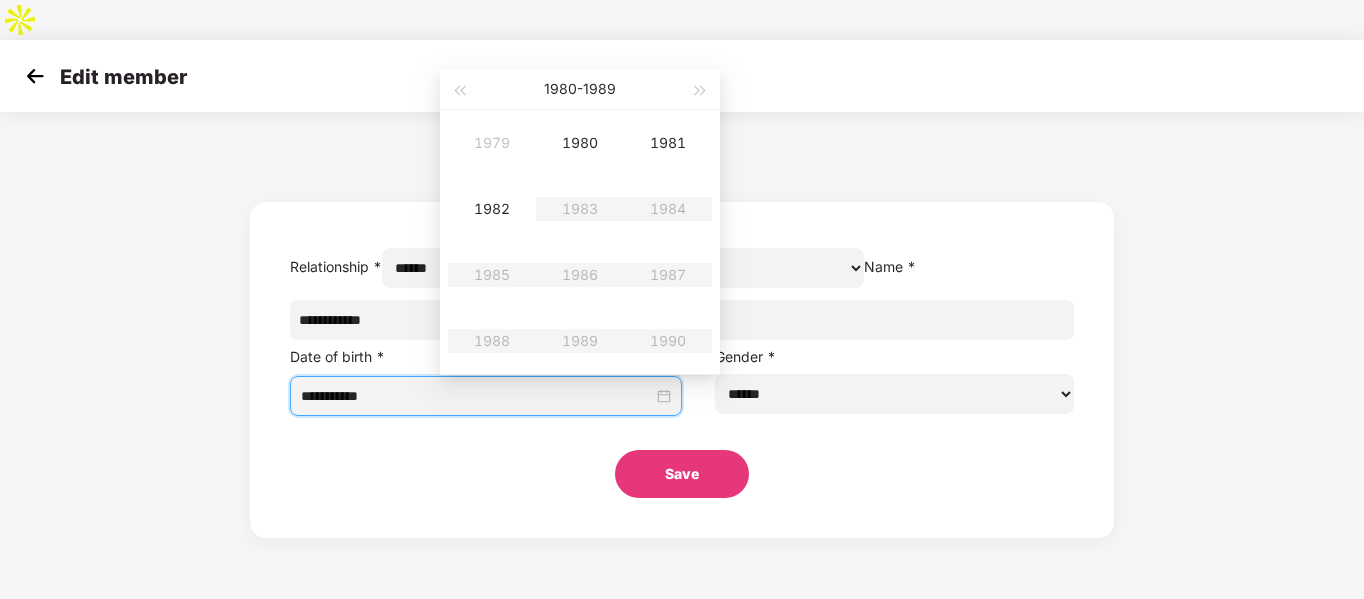 click on "[YEAR] [YEAR] [YEAR] [YEAR] [YEAR] [YEAR] [YEAR] [YEAR] [YEAR] [YEAR] [YEAR] [YEAR]" at bounding box center [580, 242] 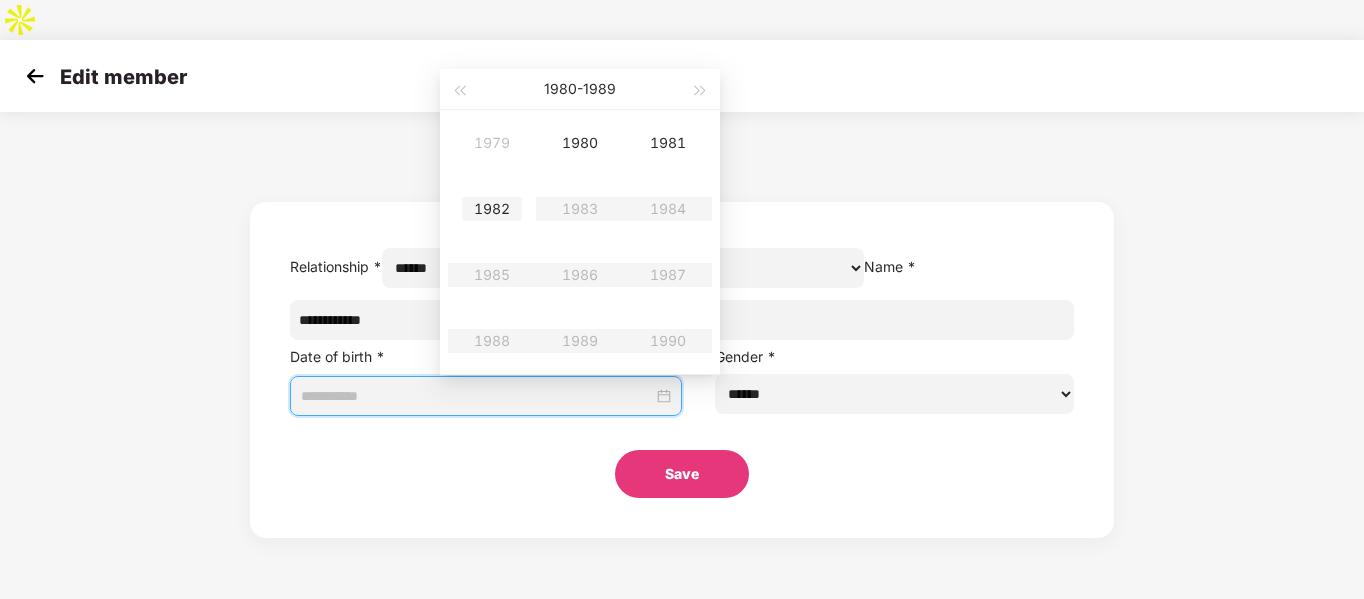 click on "1982" at bounding box center [492, 209] 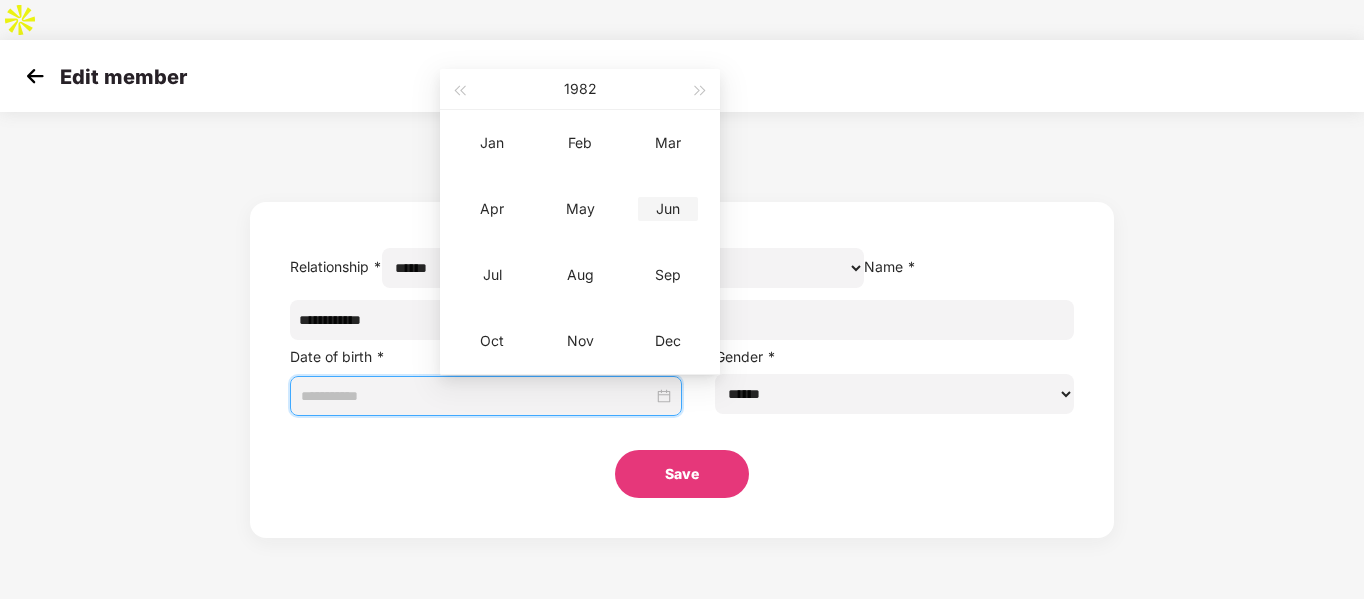 click on "Jun" at bounding box center [668, 209] 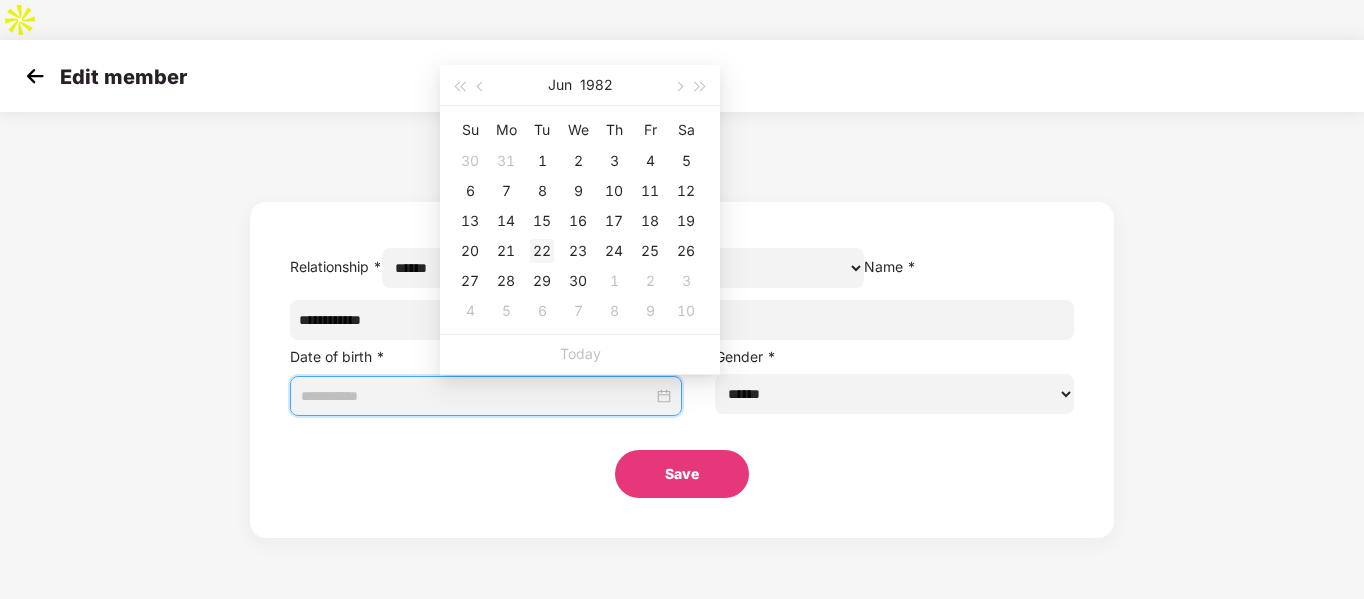type on "**********" 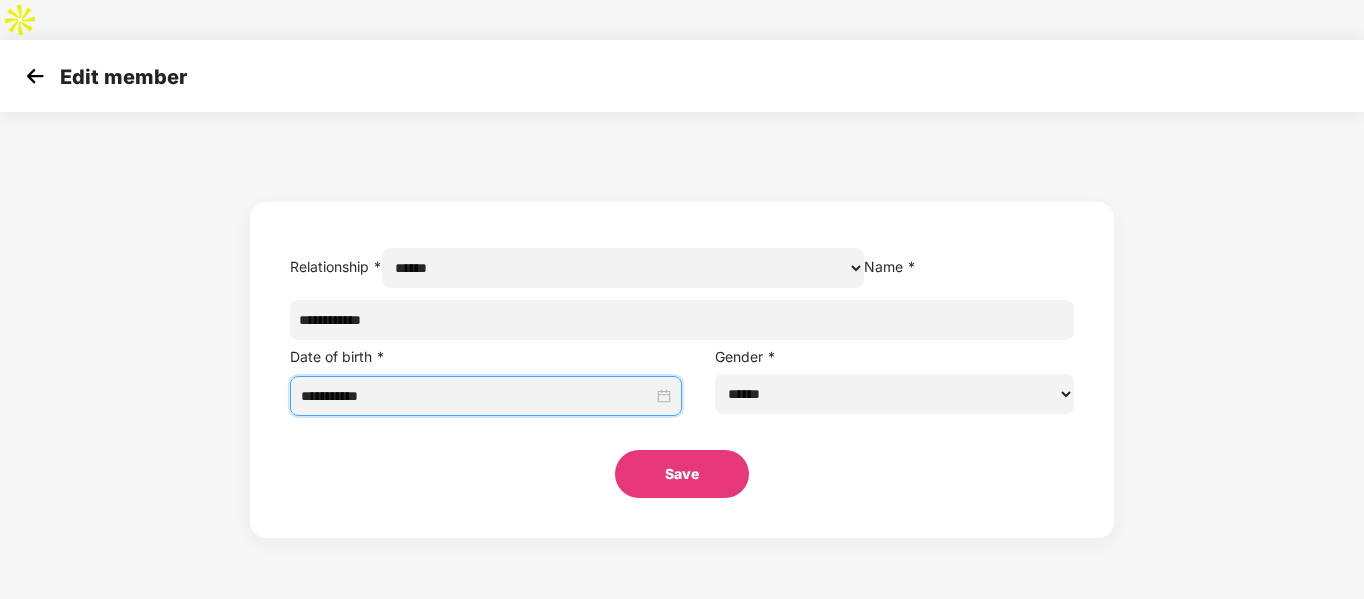 click on "Save" at bounding box center [682, 474] 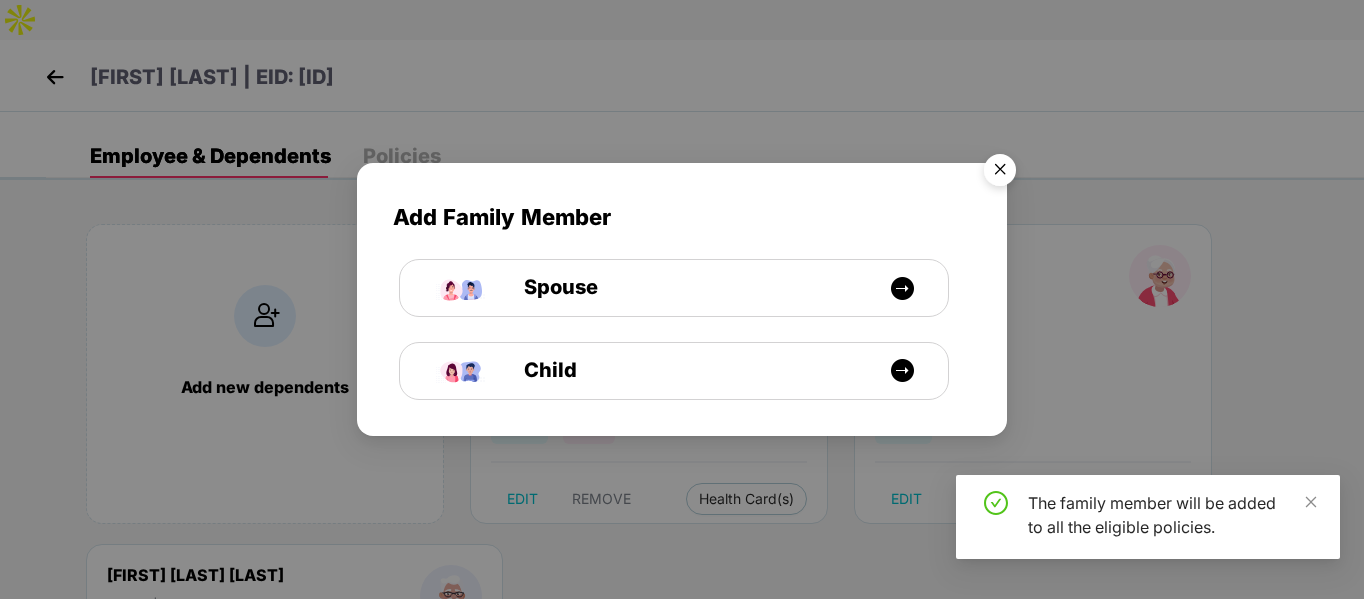click at bounding box center (1000, 173) 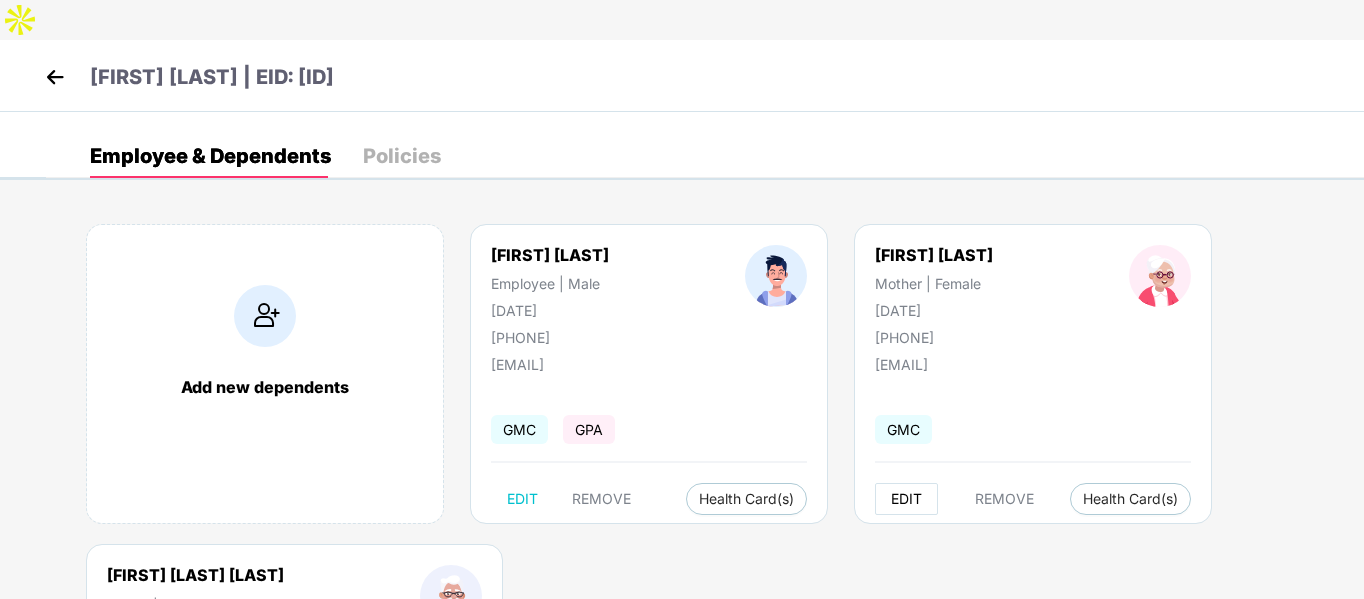 click on "EDIT" at bounding box center [906, 499] 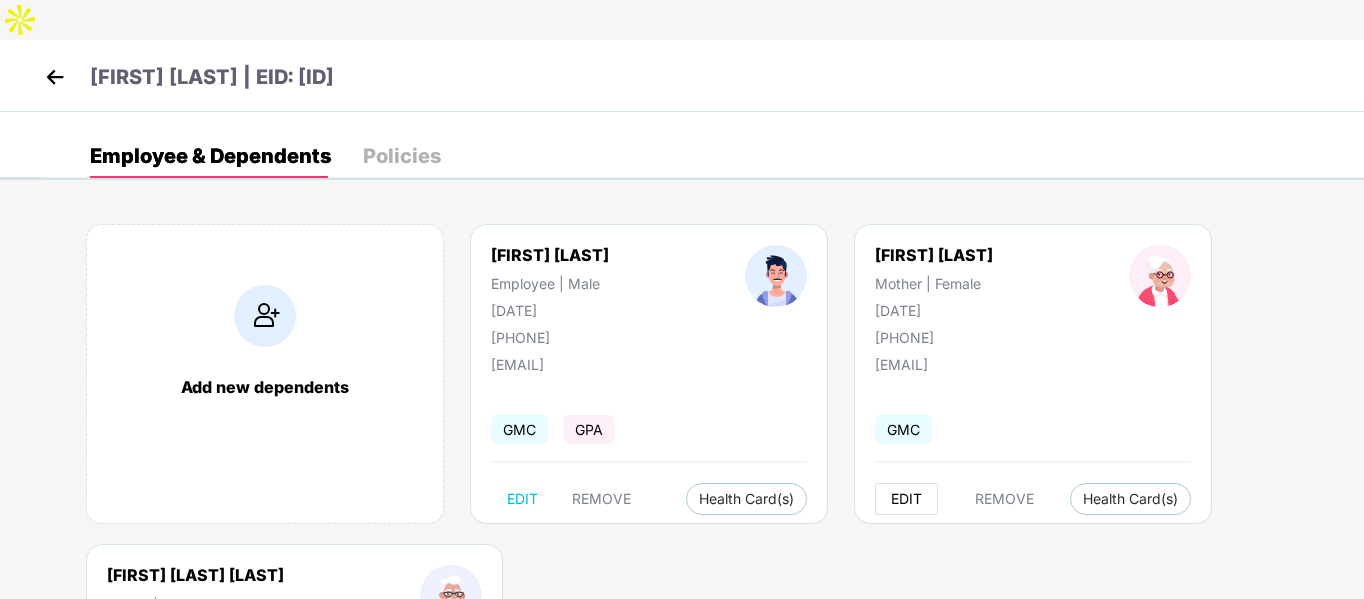 select on "******" 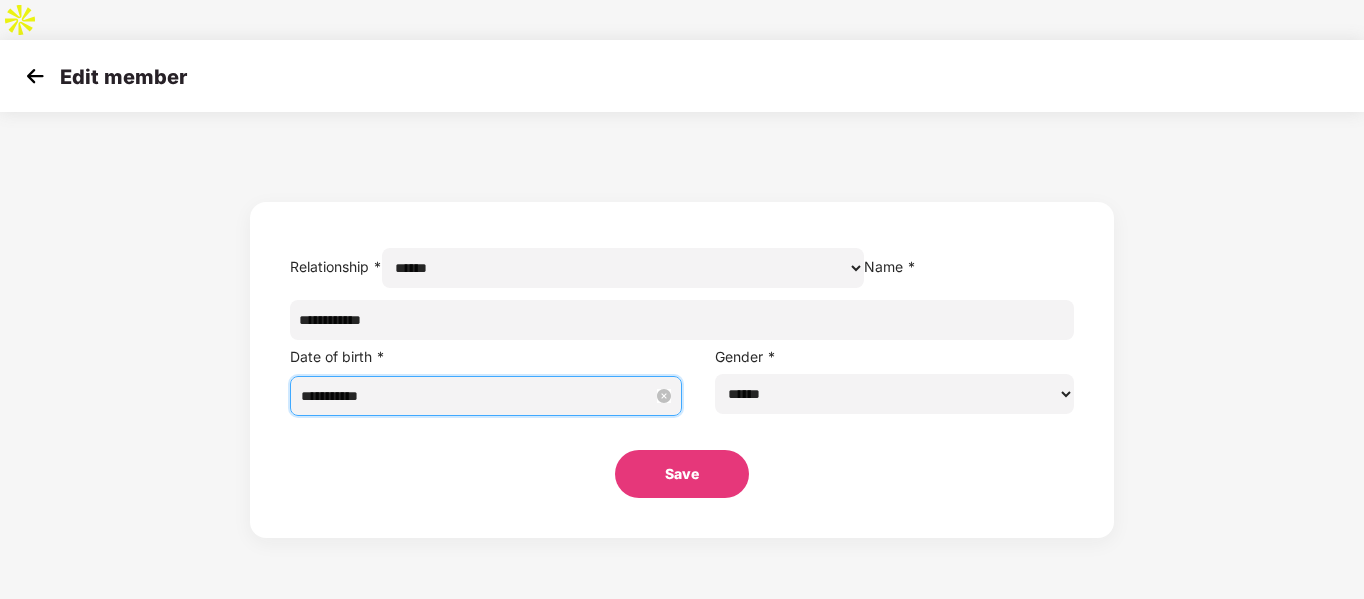 click on "**********" at bounding box center (477, 396) 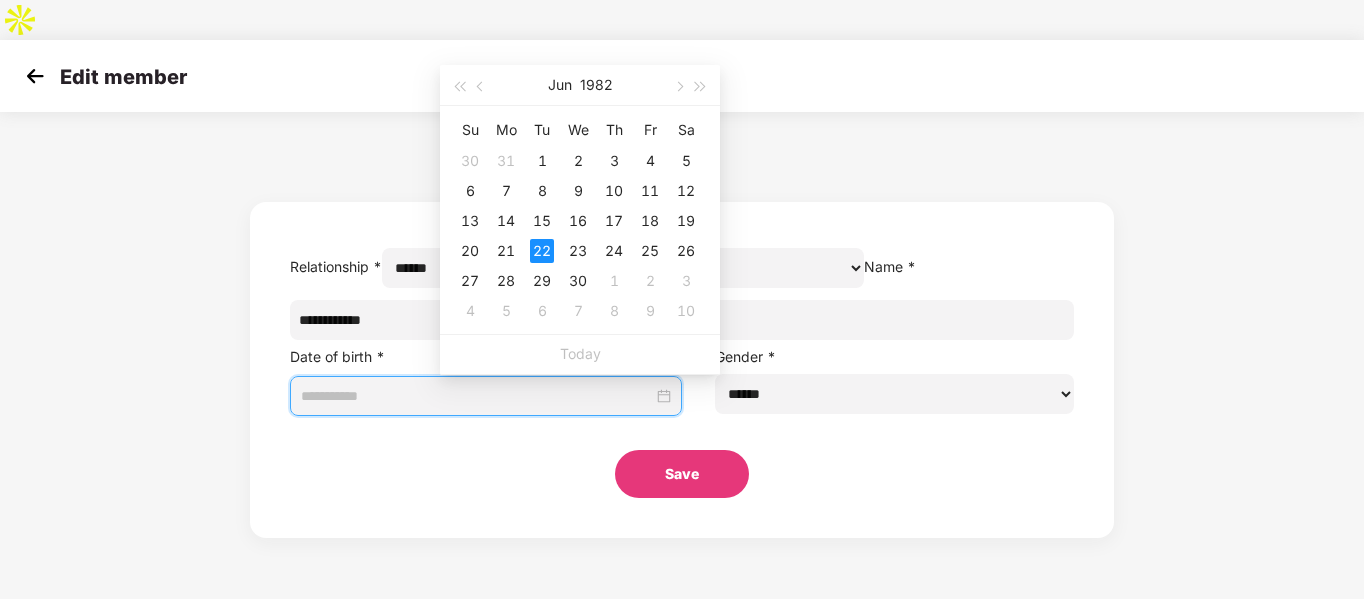 type on "**********" 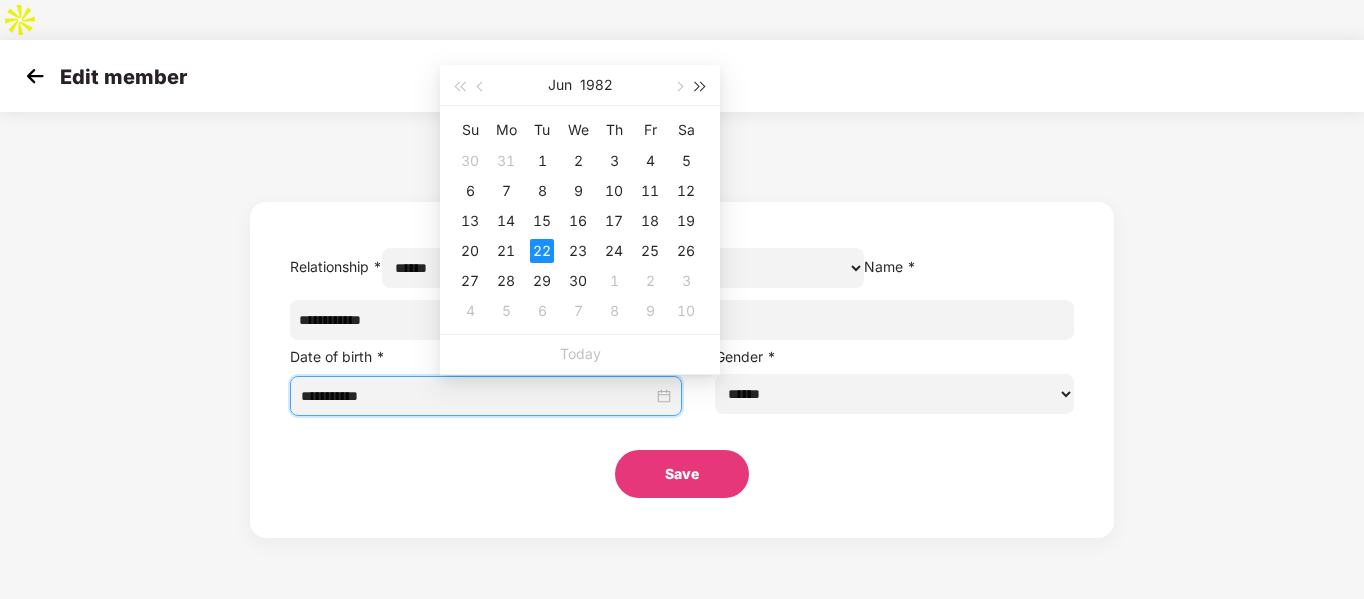 click at bounding box center (701, 85) 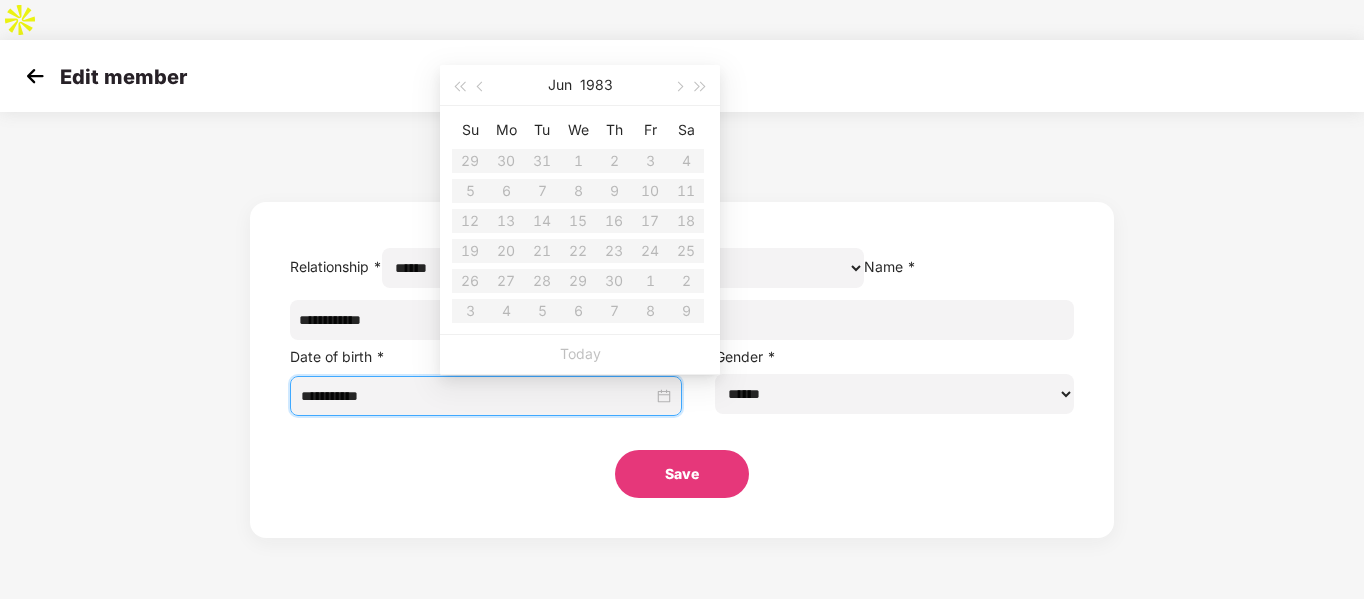 click on "**********" at bounding box center [682, 330] 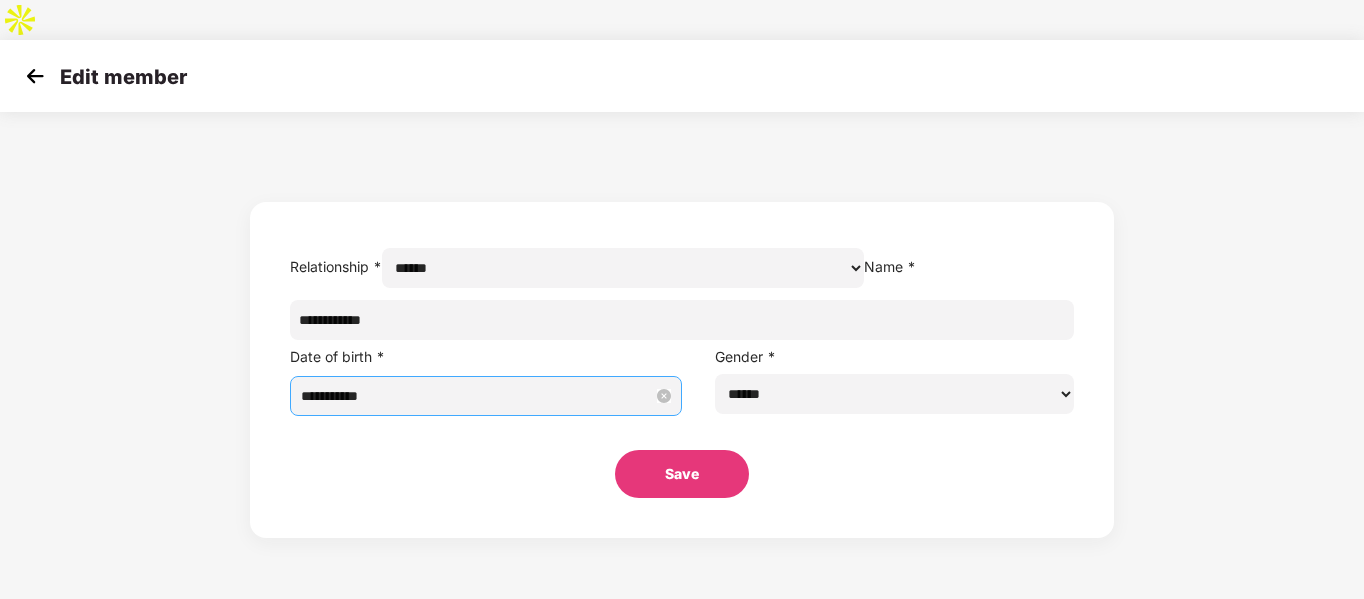 click on "**********" at bounding box center [486, 396] 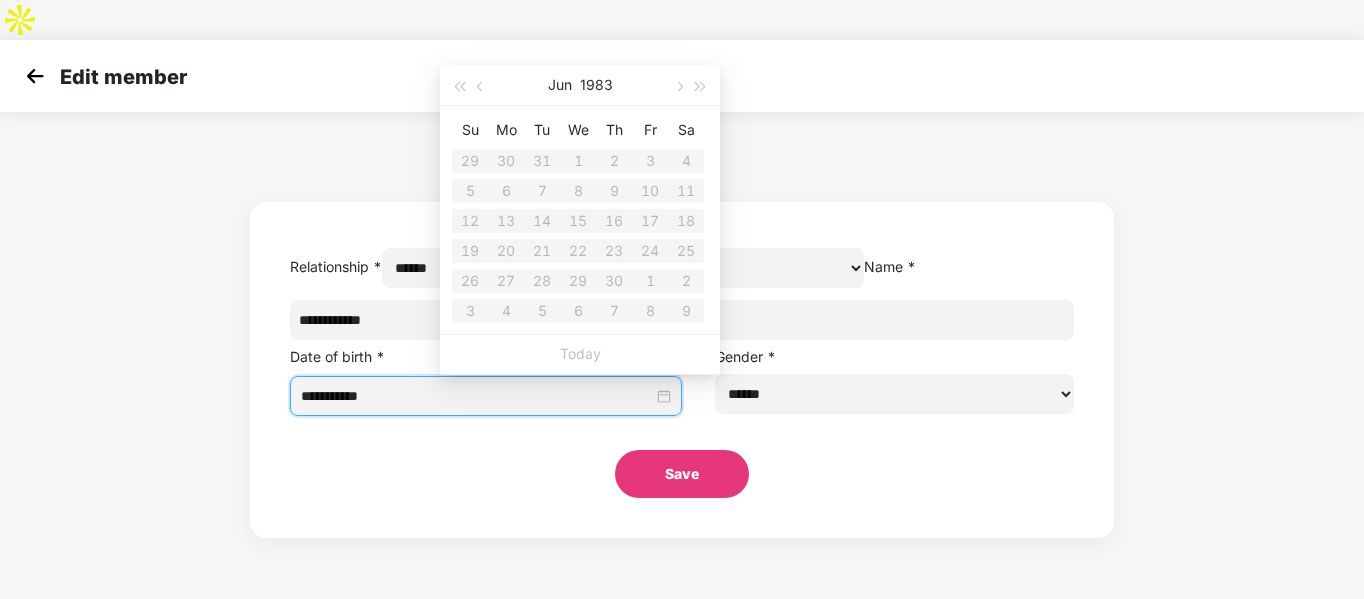 drag, startPoint x: 598, startPoint y: 416, endPoint x: 720, endPoint y: 312, distance: 160.3122 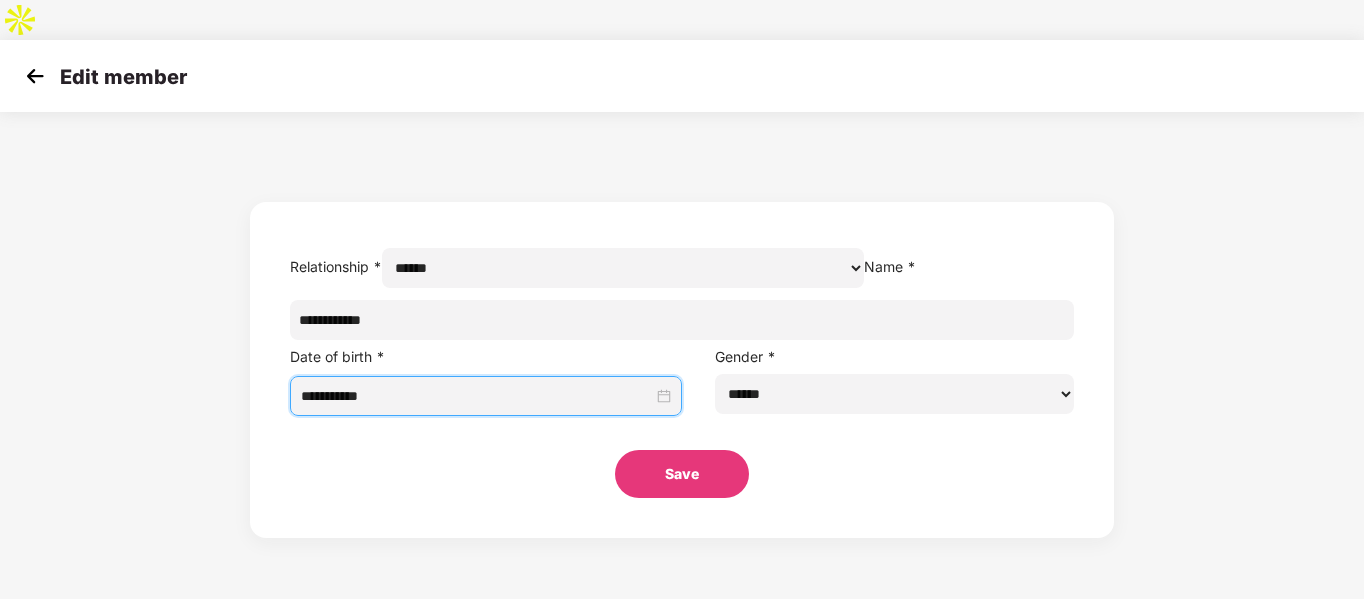 click at bounding box center [35, 76] 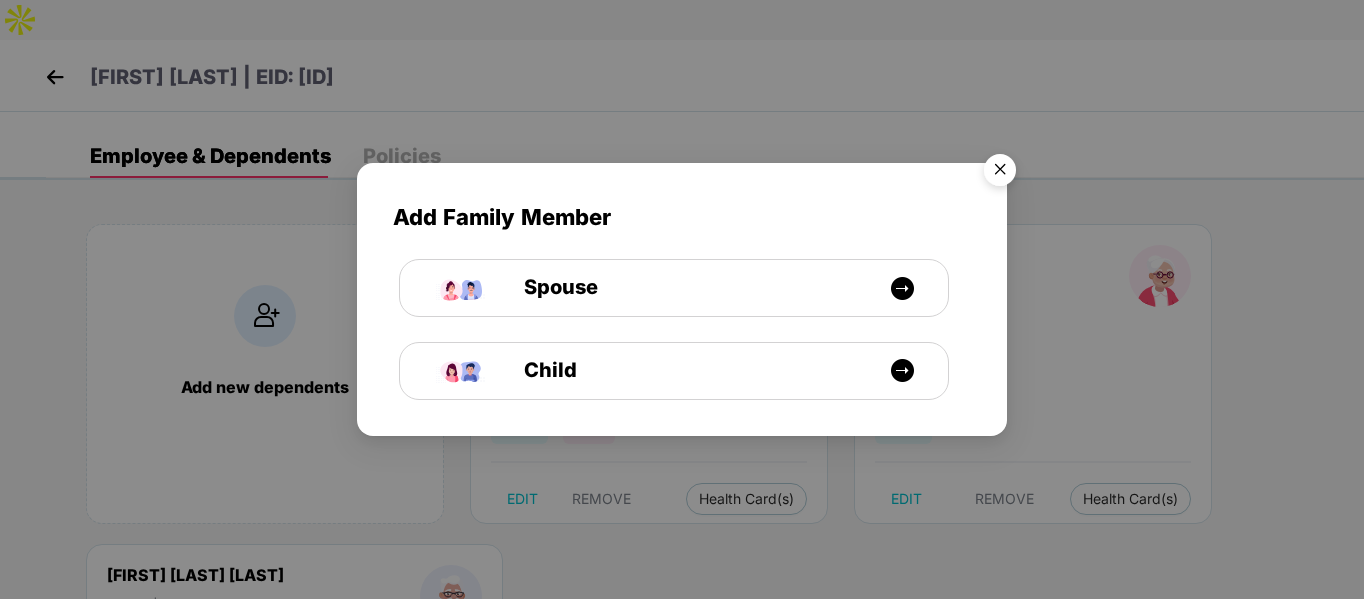 click at bounding box center [1000, 173] 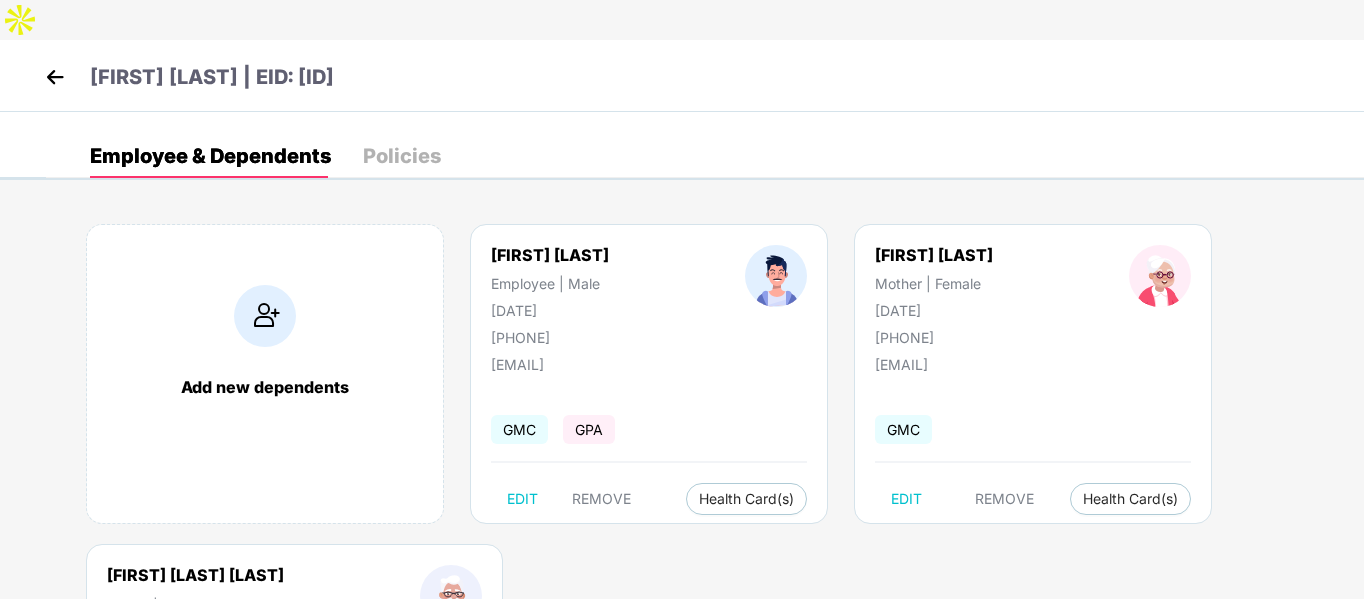 click at bounding box center [55, 77] 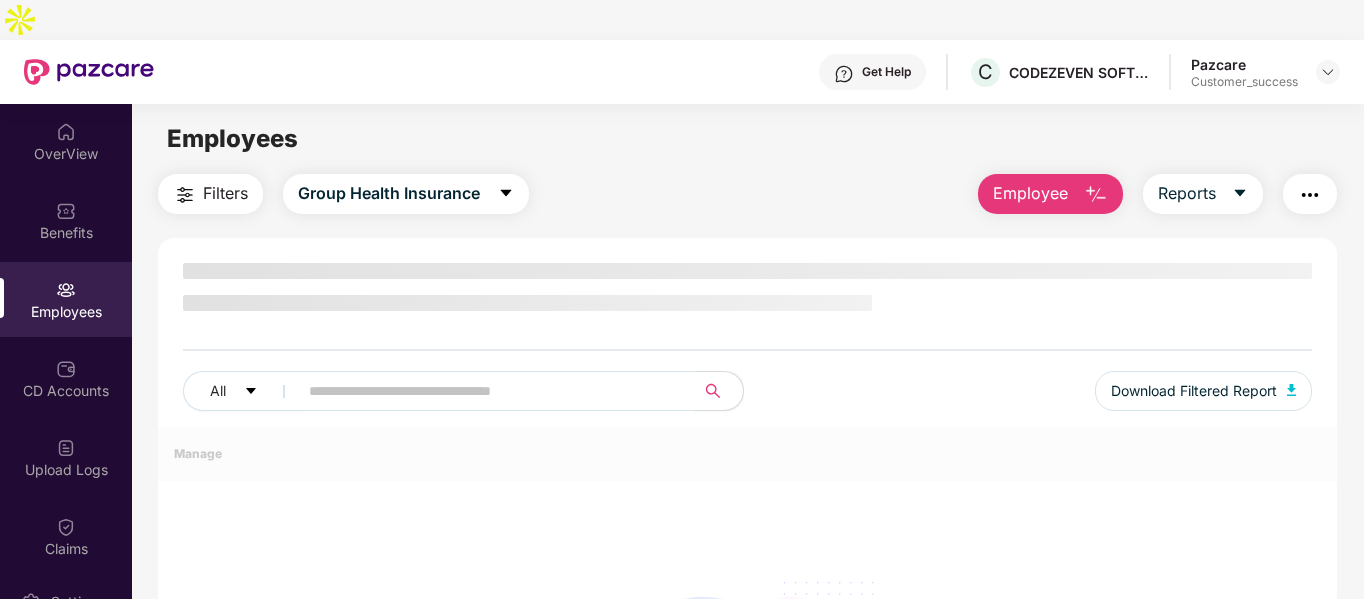 click at bounding box center [490, 391] 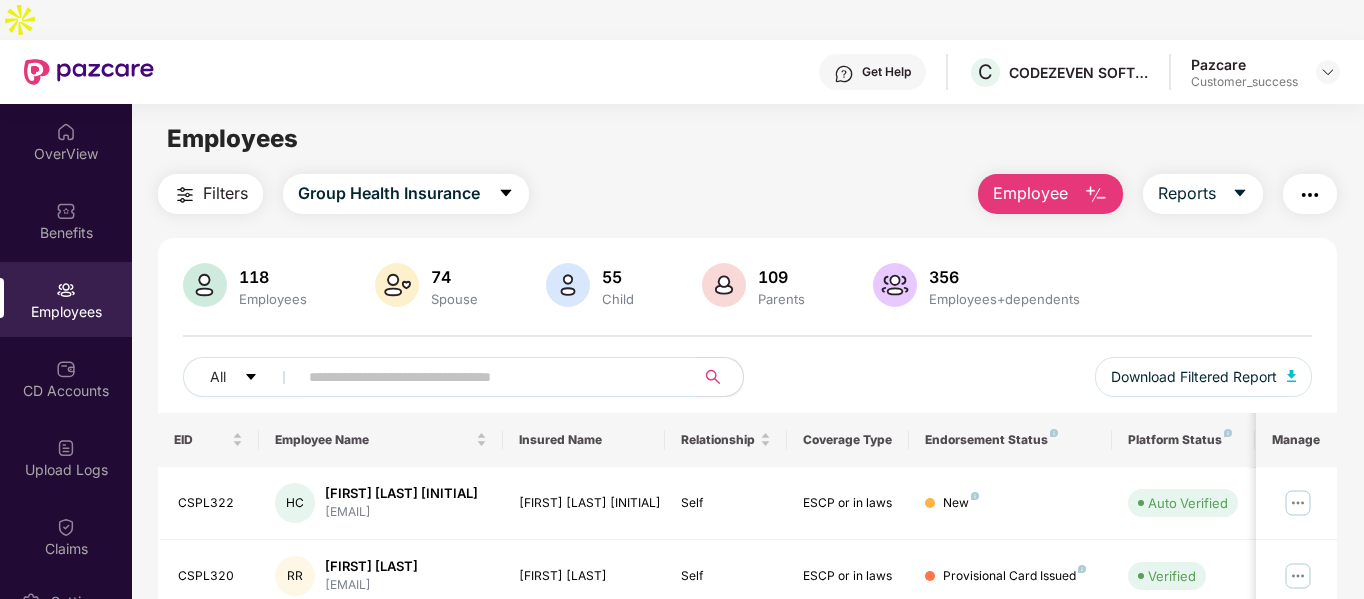 paste on "**********" 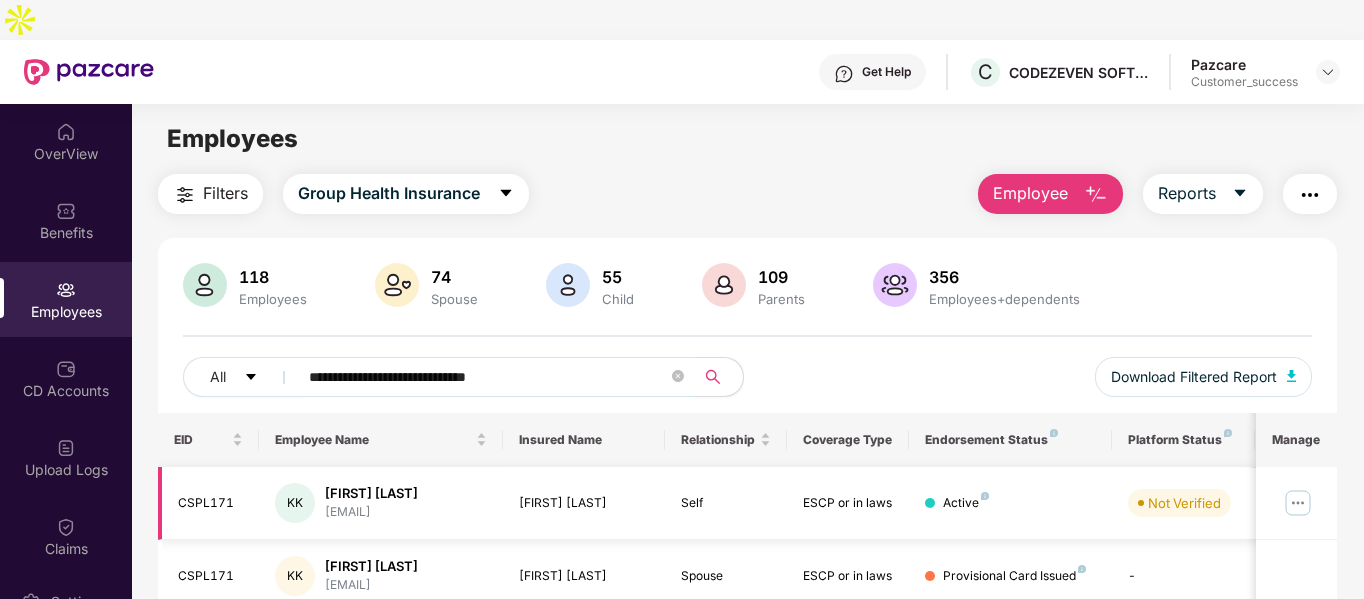 scroll, scrollTop: 64, scrollLeft: 0, axis: vertical 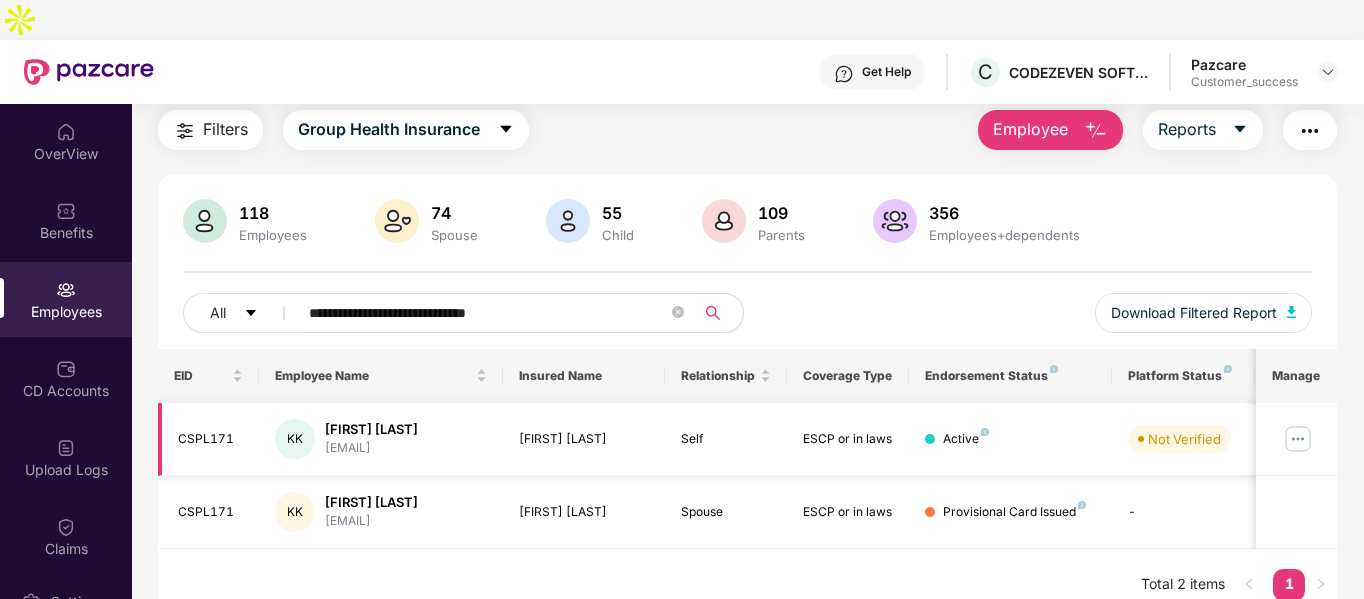 type on "**********" 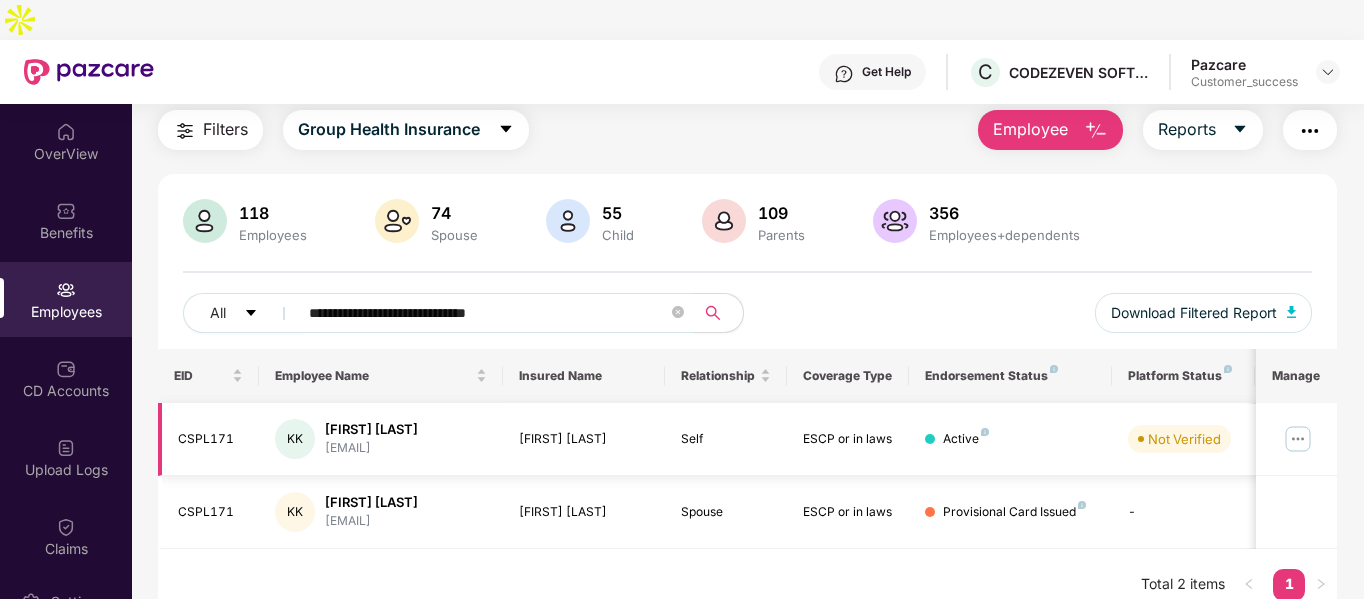 click on "CSPL171" at bounding box center (211, 439) 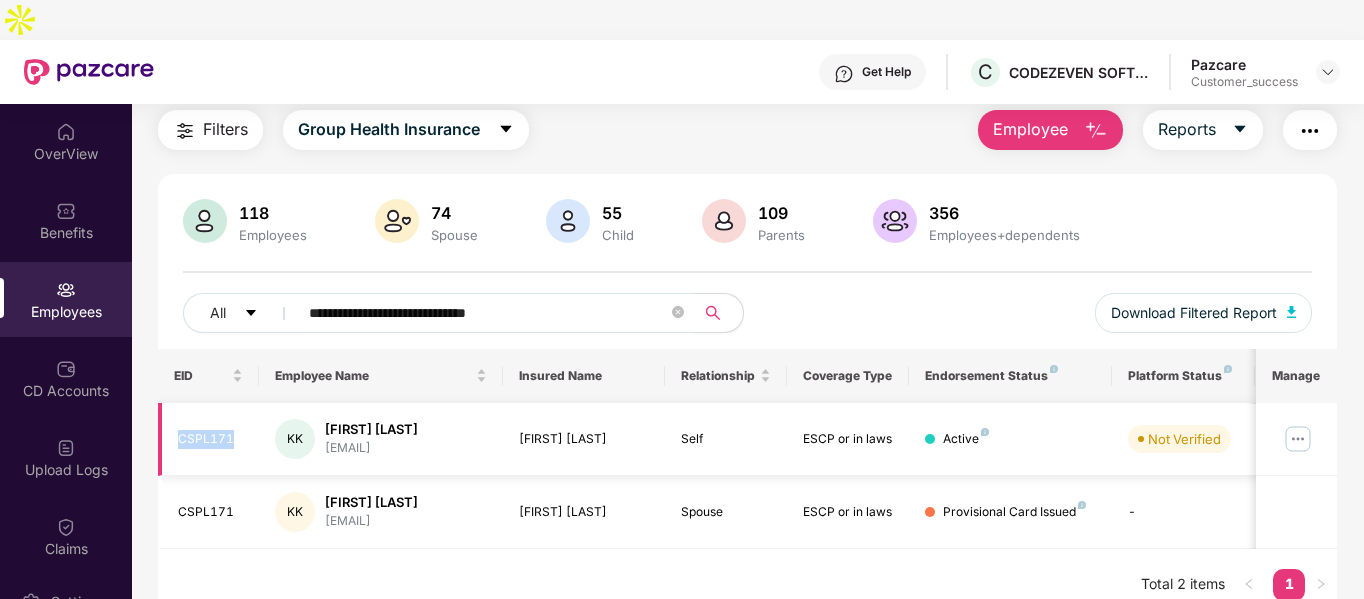 click on "CSPL171" at bounding box center [211, 439] 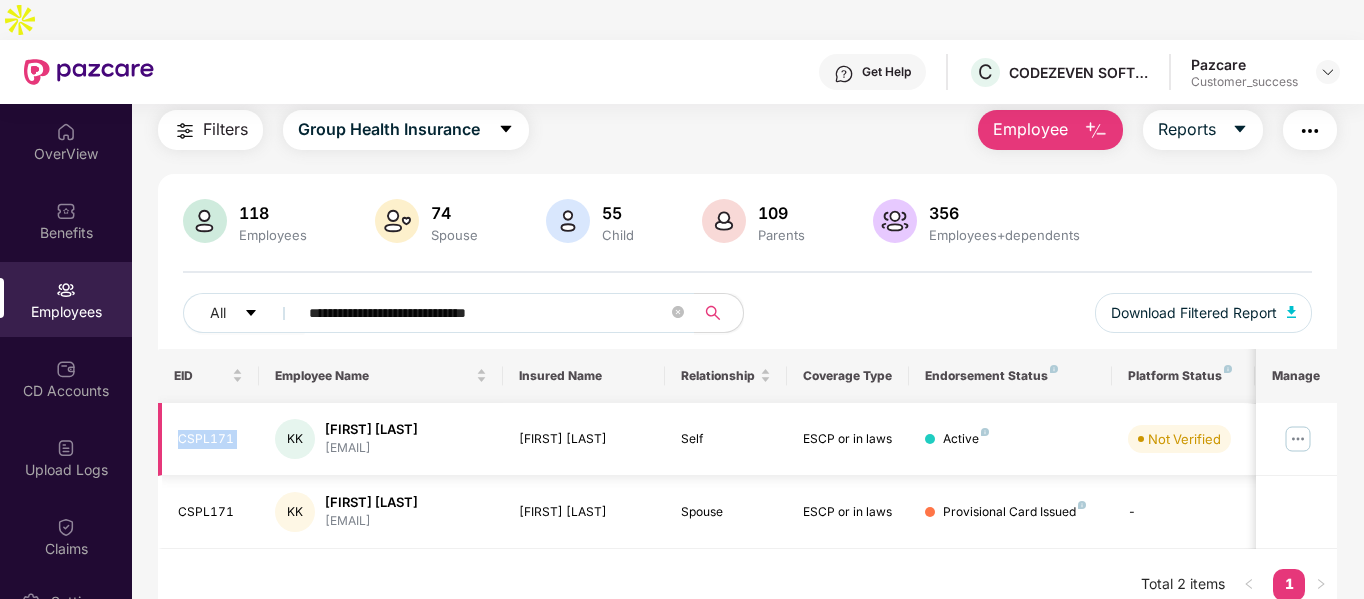 click on "CSPL171" at bounding box center (211, 439) 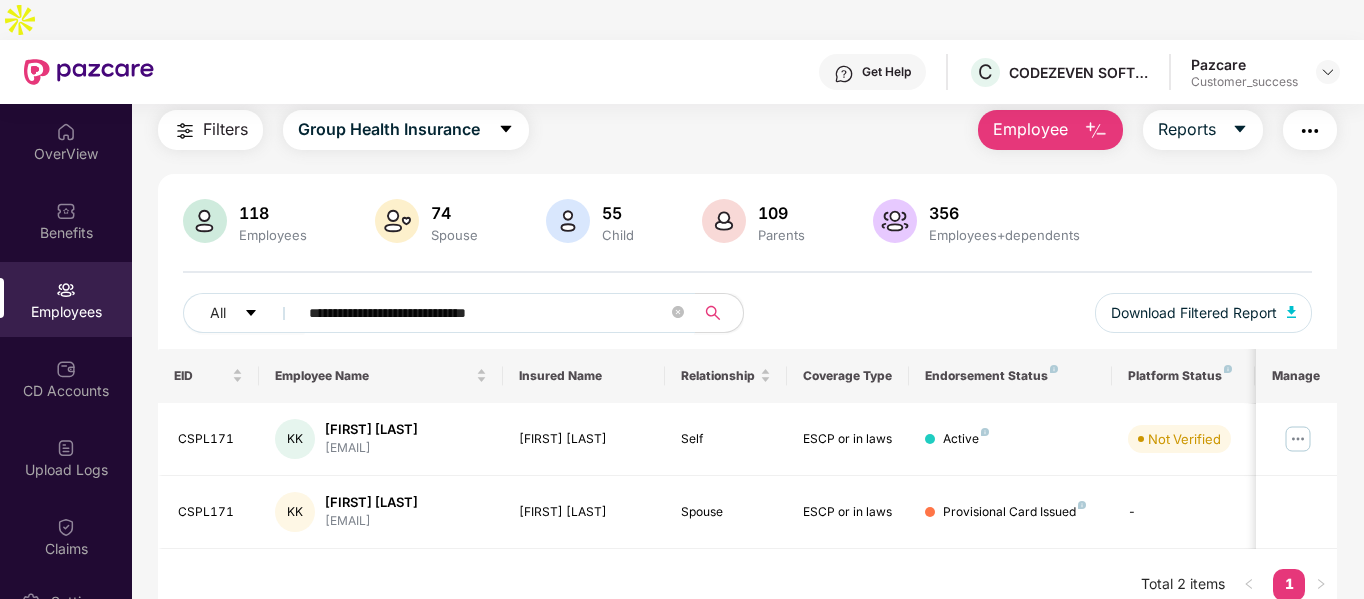 click on "**********" at bounding box center (488, 313) 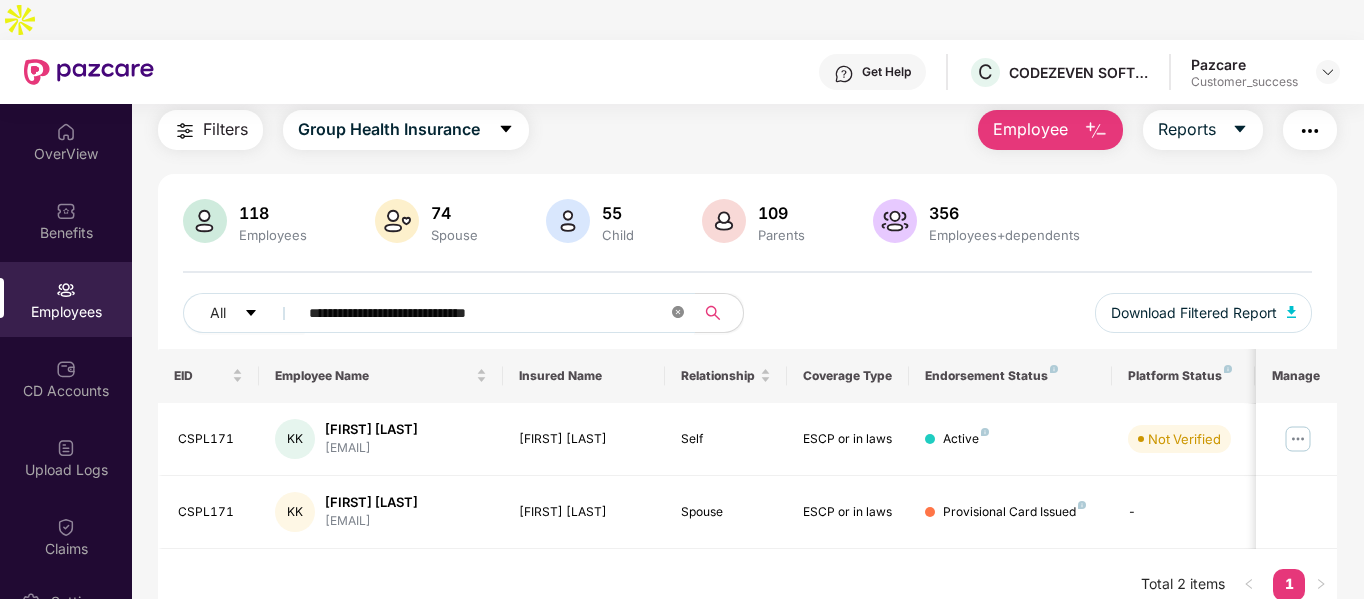 click 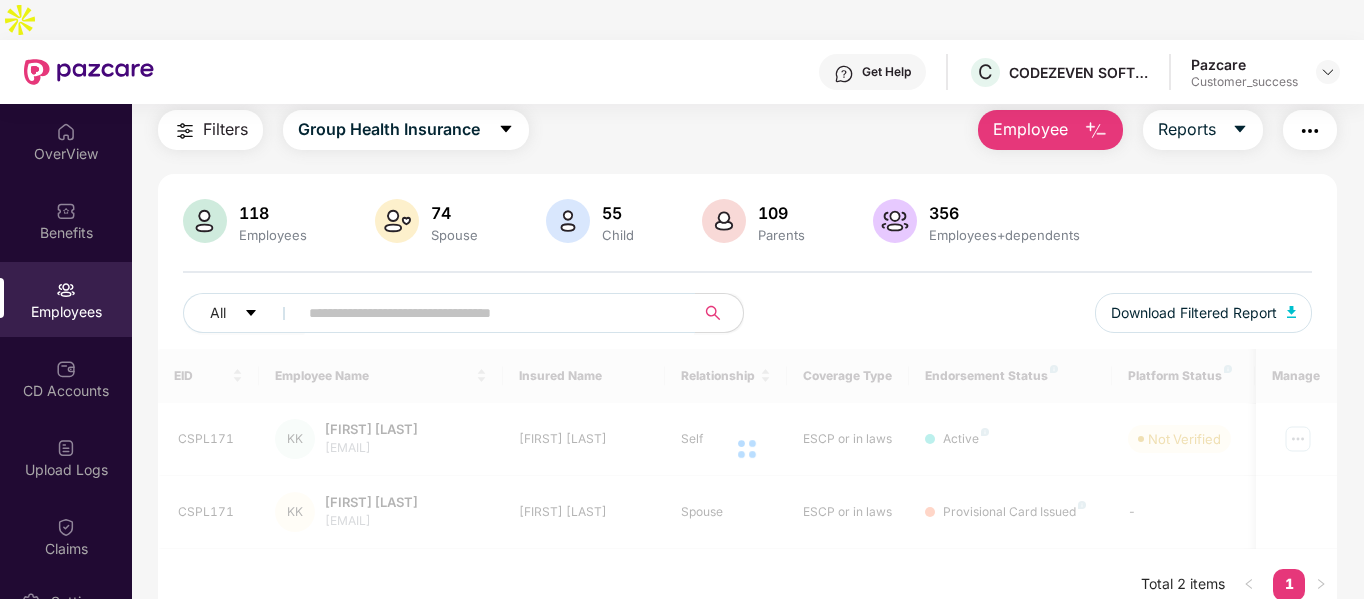 paste on "**********" 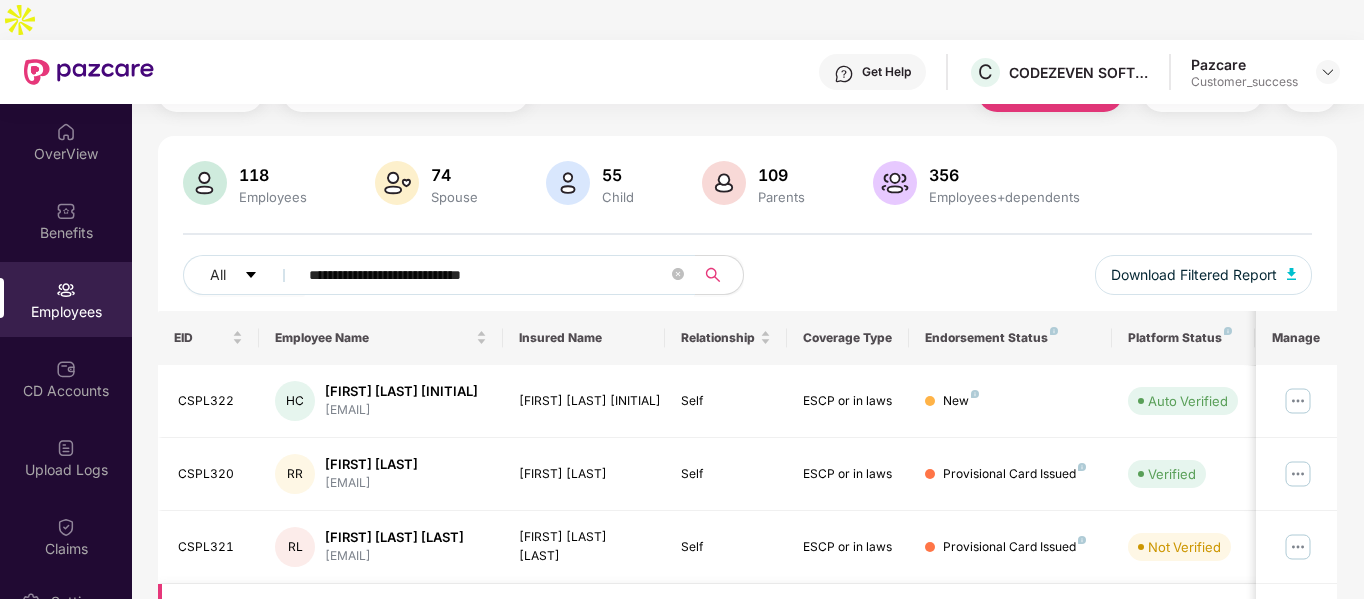 scroll, scrollTop: 0, scrollLeft: 0, axis: both 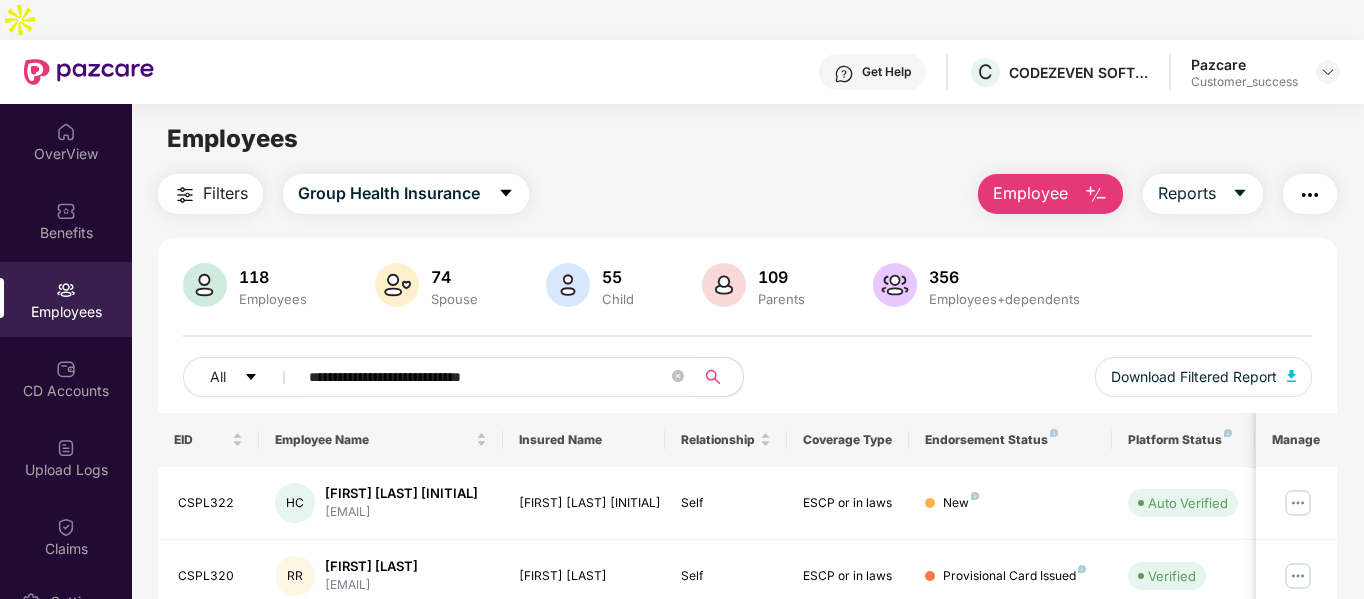 click on "**********" at bounding box center (488, 377) 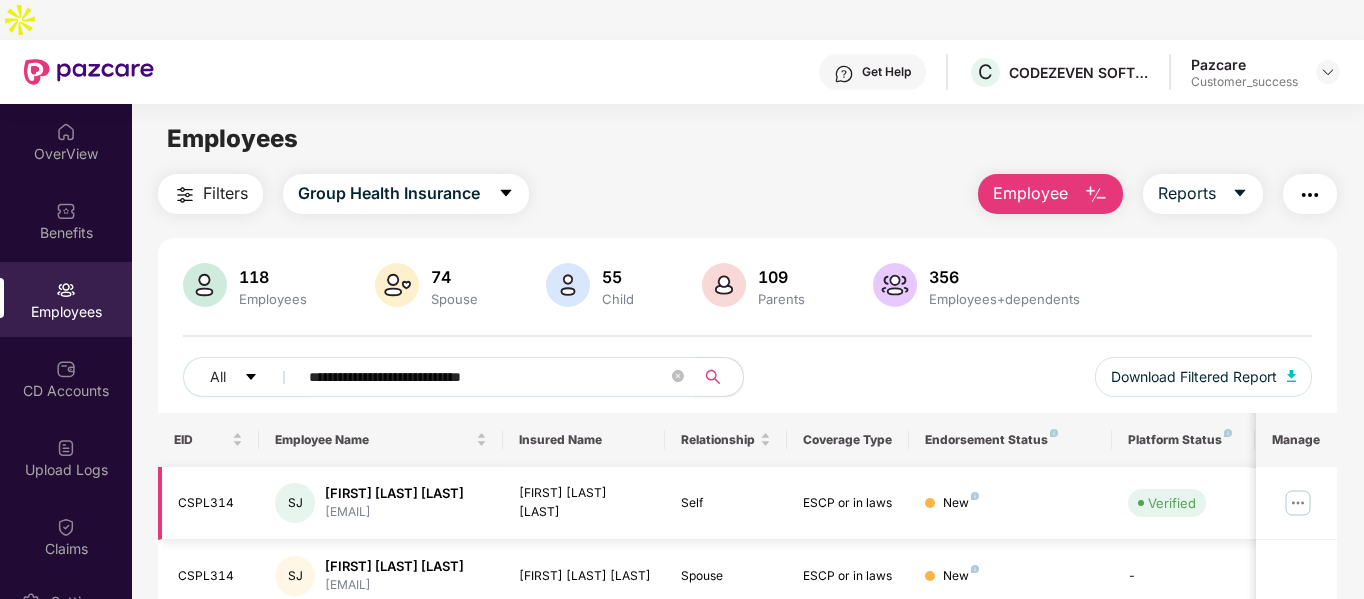 scroll, scrollTop: 80, scrollLeft: 0, axis: vertical 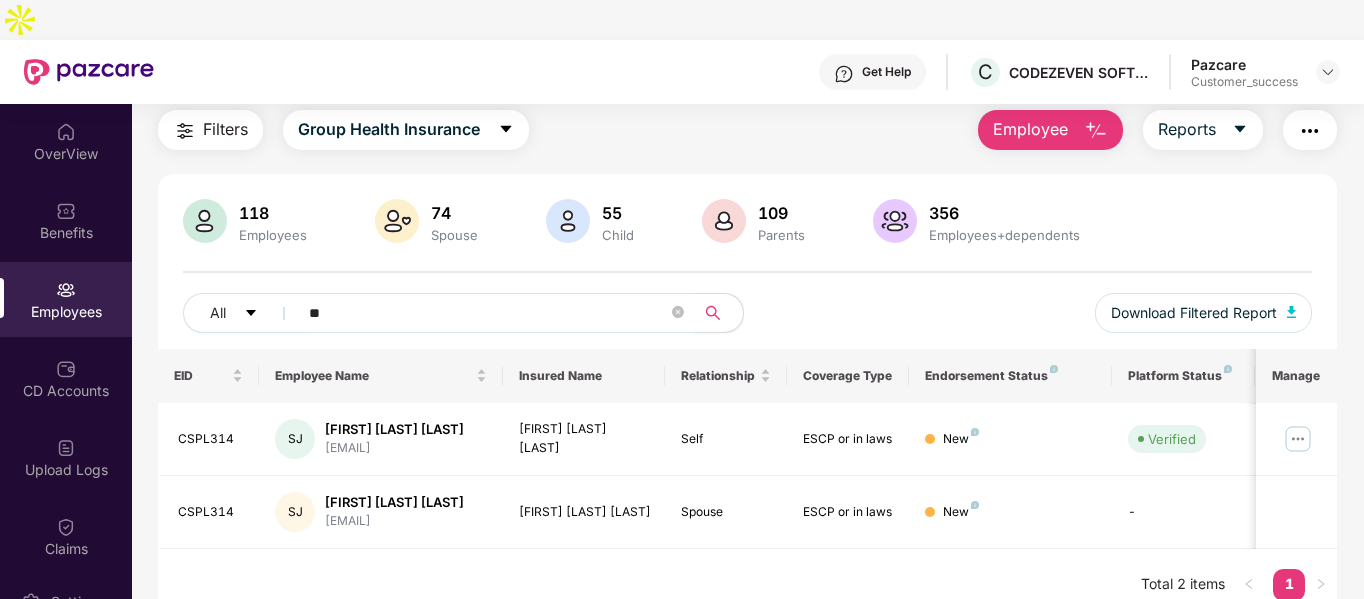 type on "*" 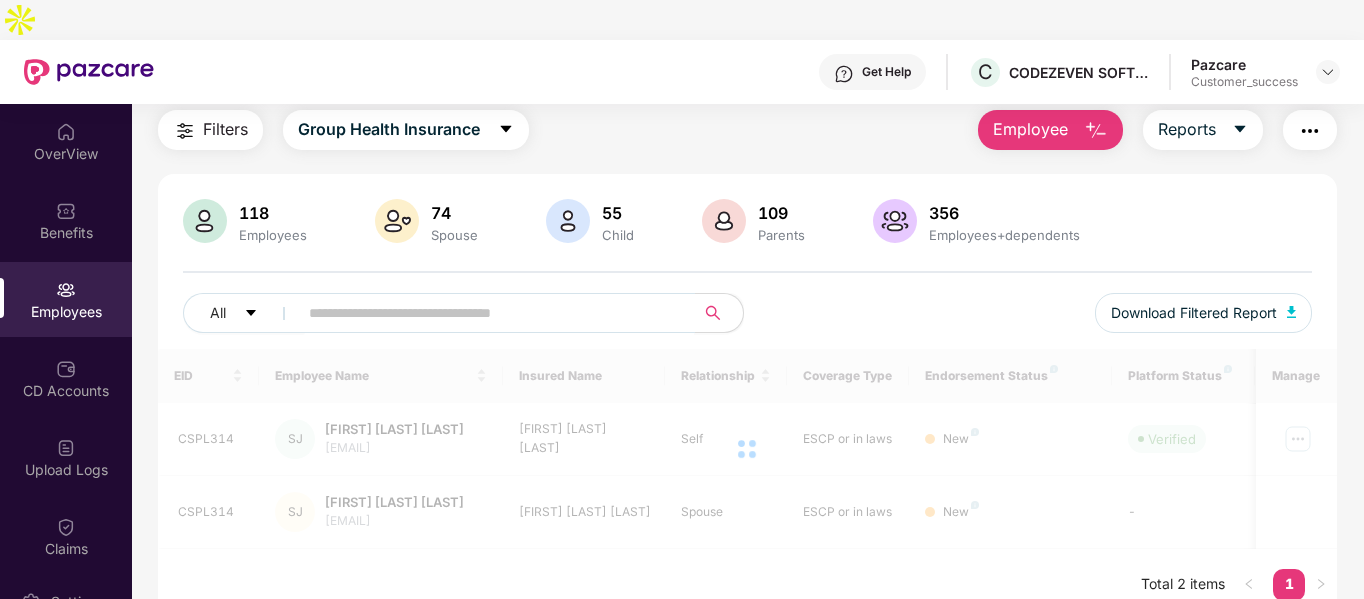 paste on "**********" 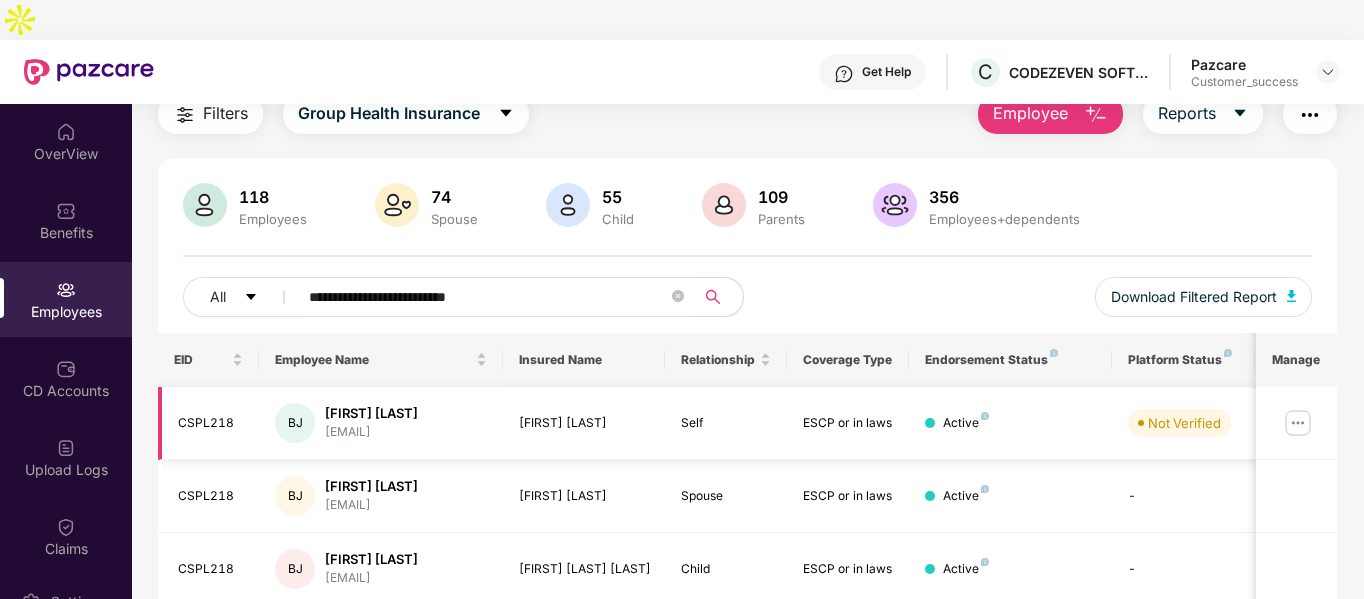 type on "**********" 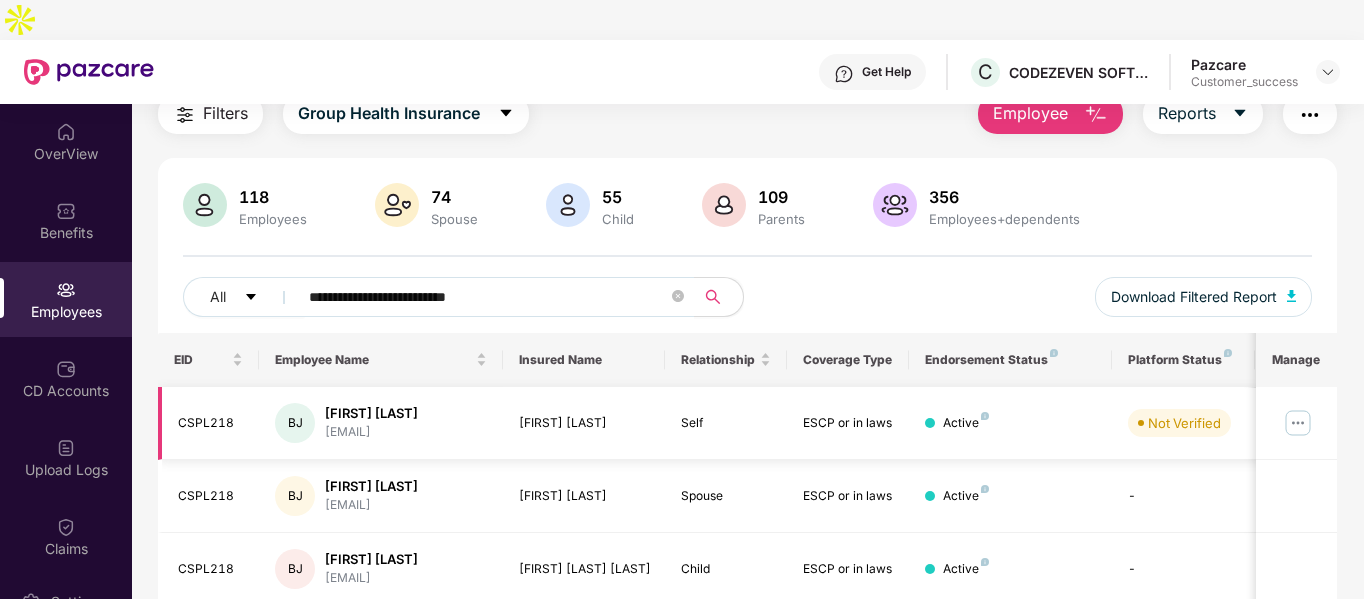 click at bounding box center [1296, 423] 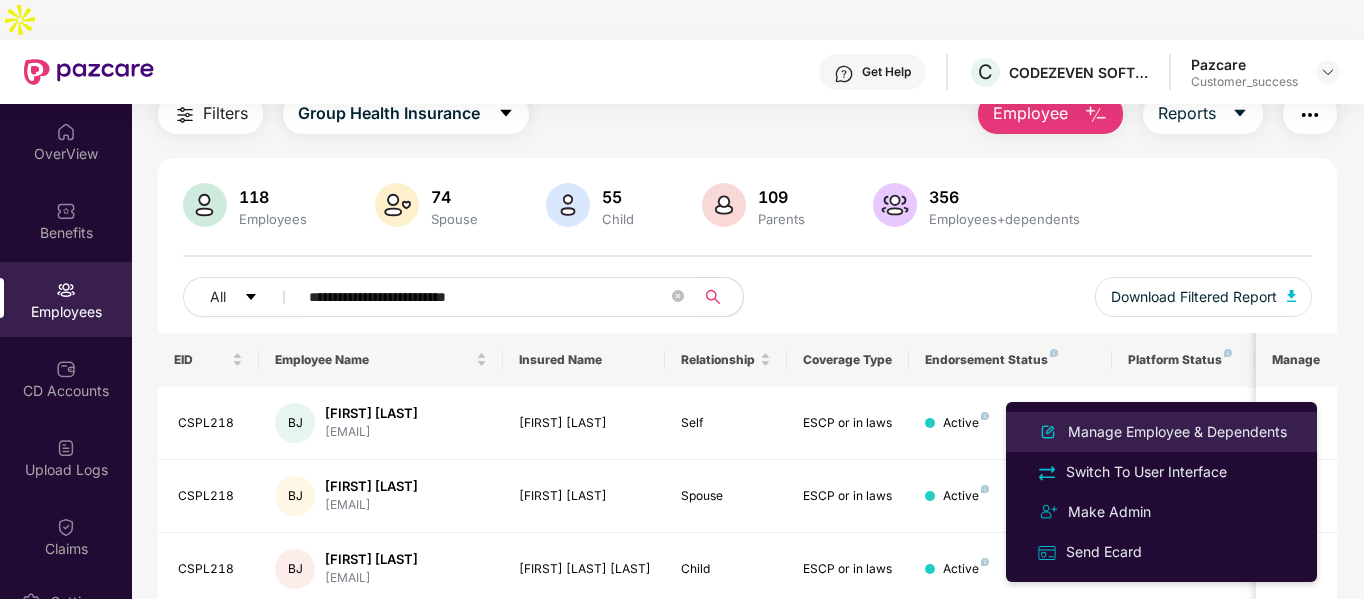 click on "Manage Employee & Dependents" at bounding box center (1161, 432) 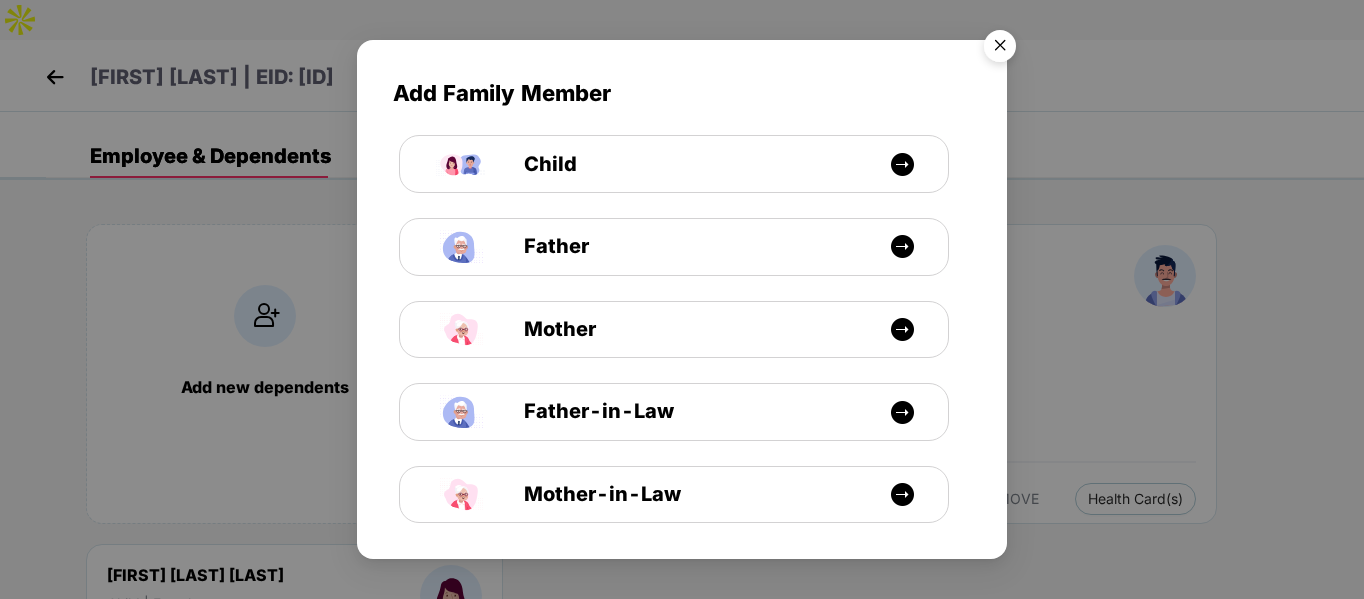 click at bounding box center (1000, 49) 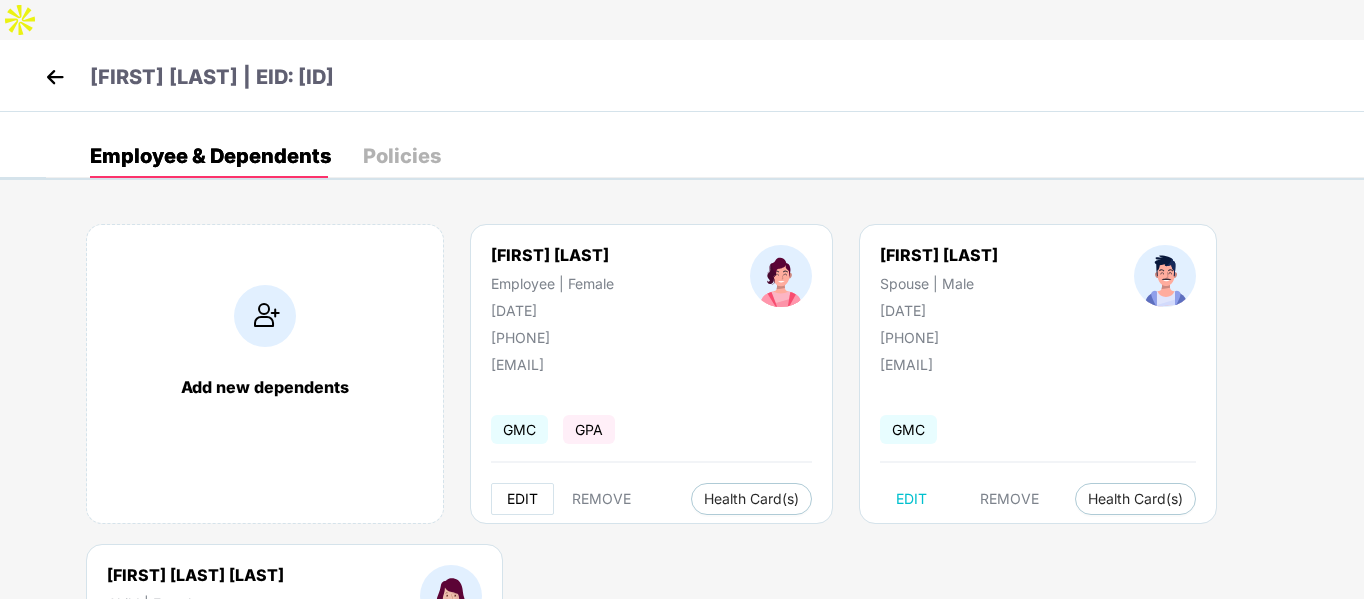 click on "EDIT" at bounding box center (522, 499) 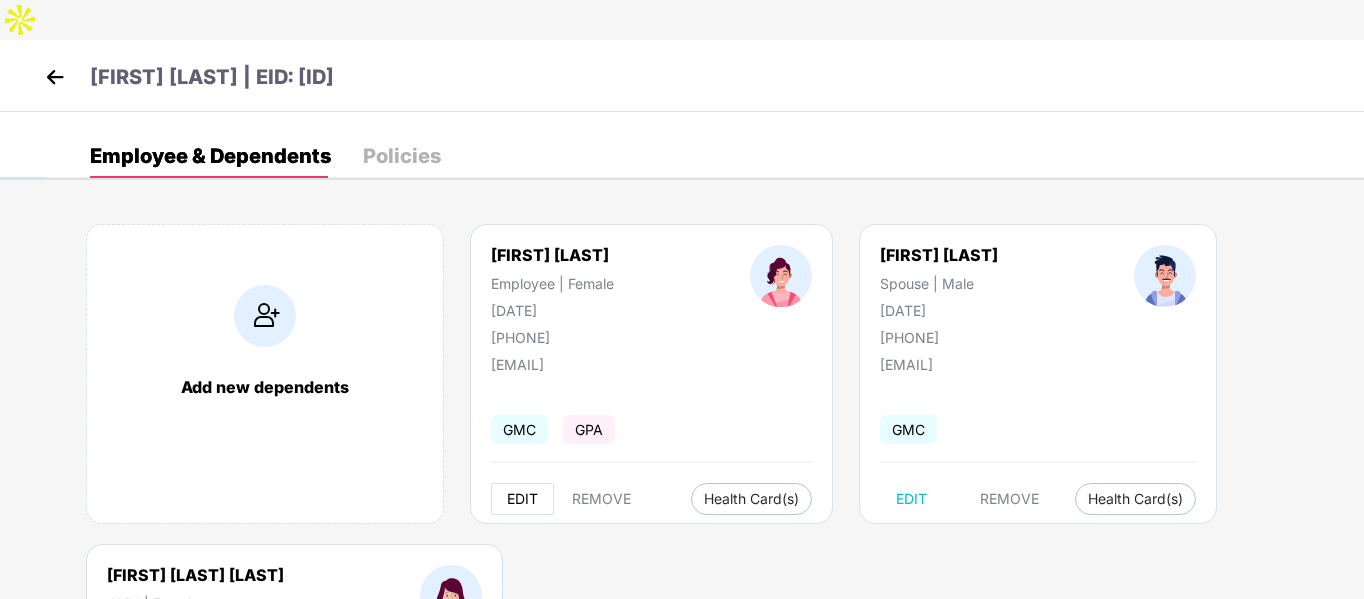 select on "******" 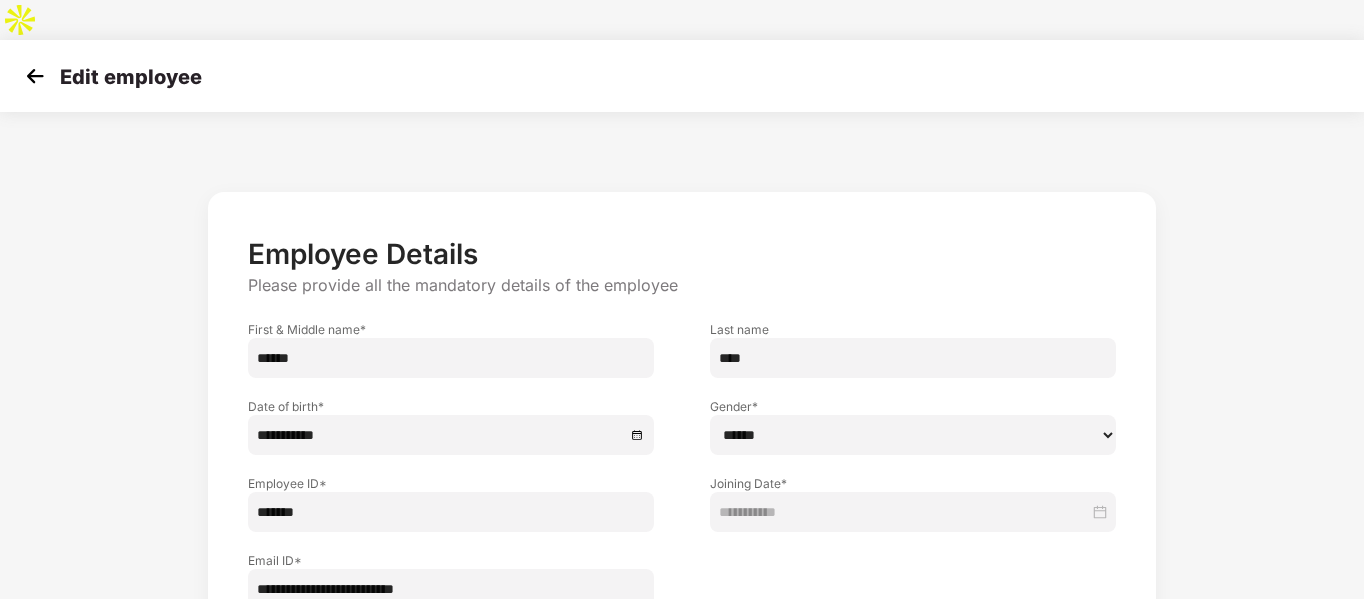 click on "******" at bounding box center (451, 358) 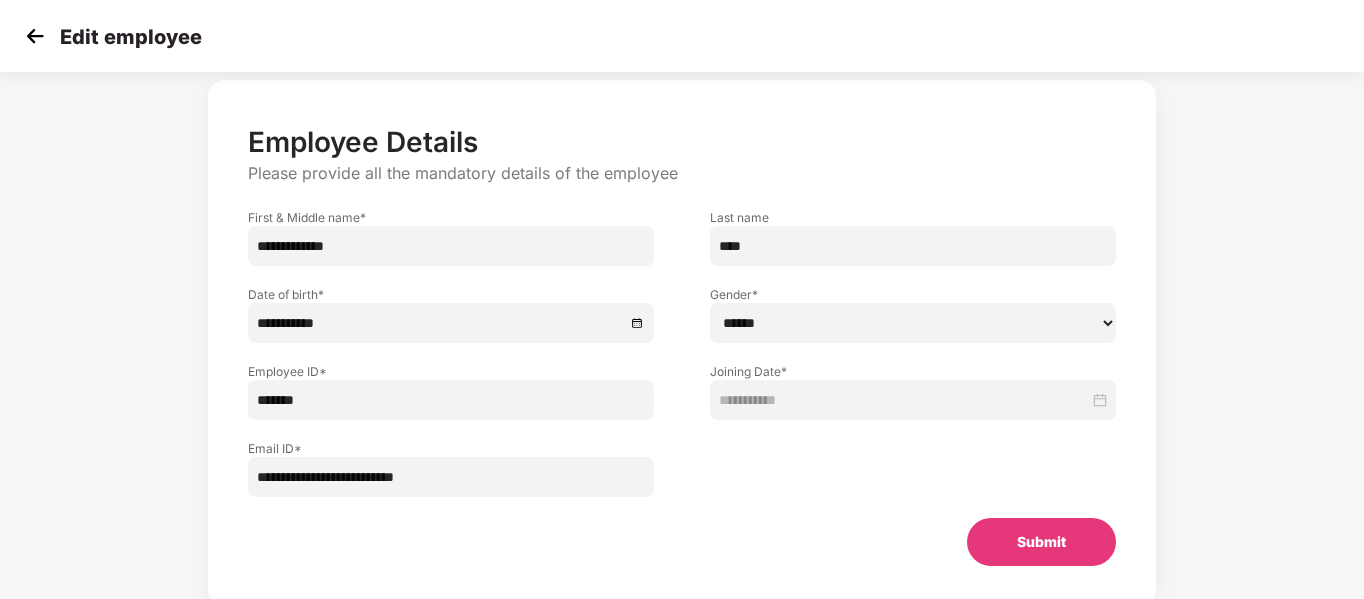 scroll, scrollTop: 129, scrollLeft: 0, axis: vertical 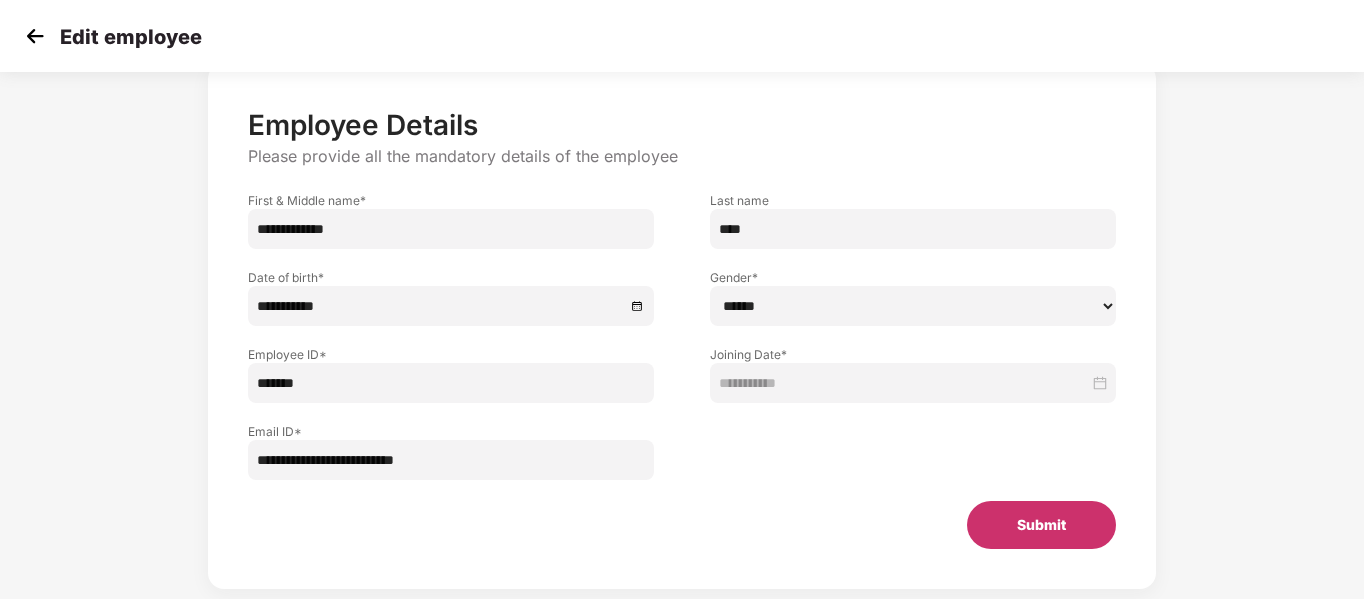 type on "**********" 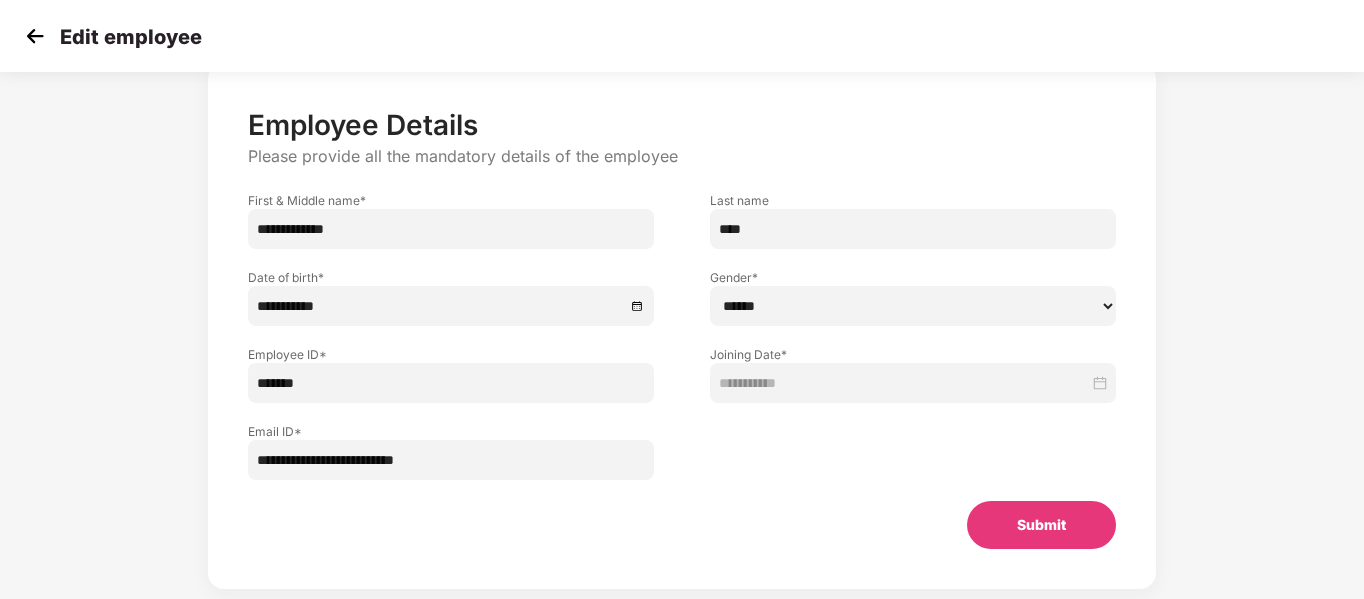click on "Submit" at bounding box center [1041, 525] 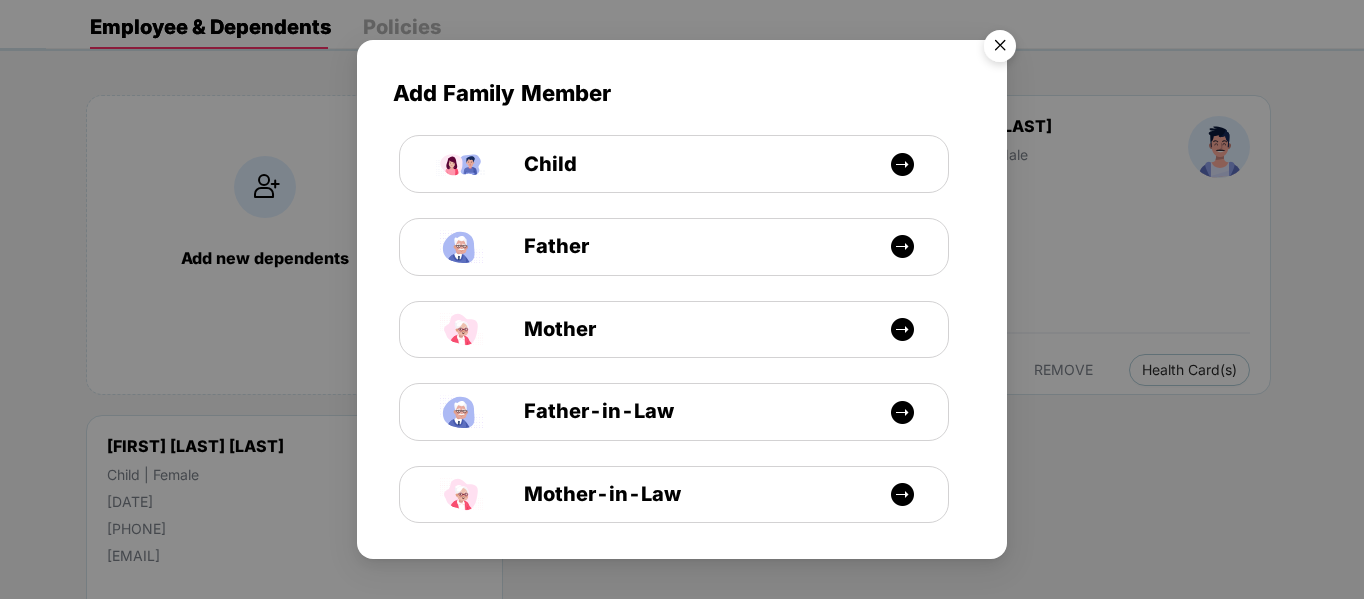 click at bounding box center (1000, 49) 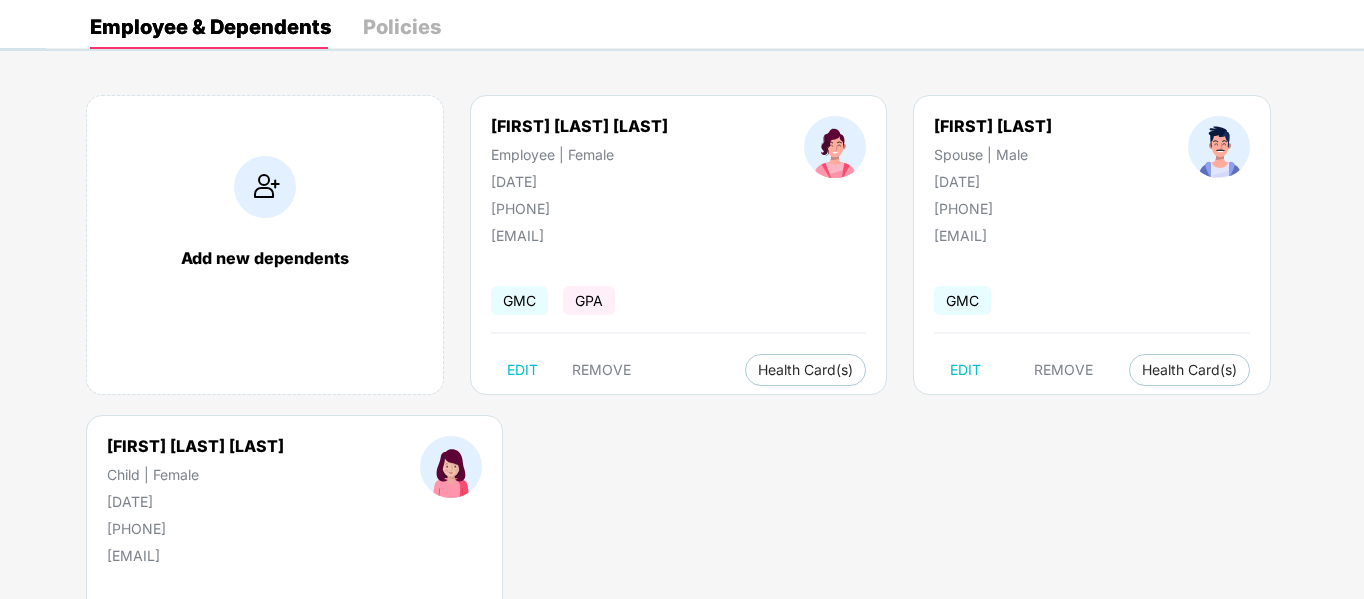 click on "Add new dependents  [FIRST] [LAST] Employee | Female [DATE] [PHONE] [EMAIL] GMC GPA   EDIT REMOVE Health Card(s) [FIRST] [LAST] Spouse | Male [DATE] [PHONE] [EMAIL] GMC EDIT REMOVE Health Card(s) [FIRST] [LAST] Child | Female [DATE] [PHONE] [EMAIL] GMC EDIT Health Card(s)" at bounding box center [705, 415] 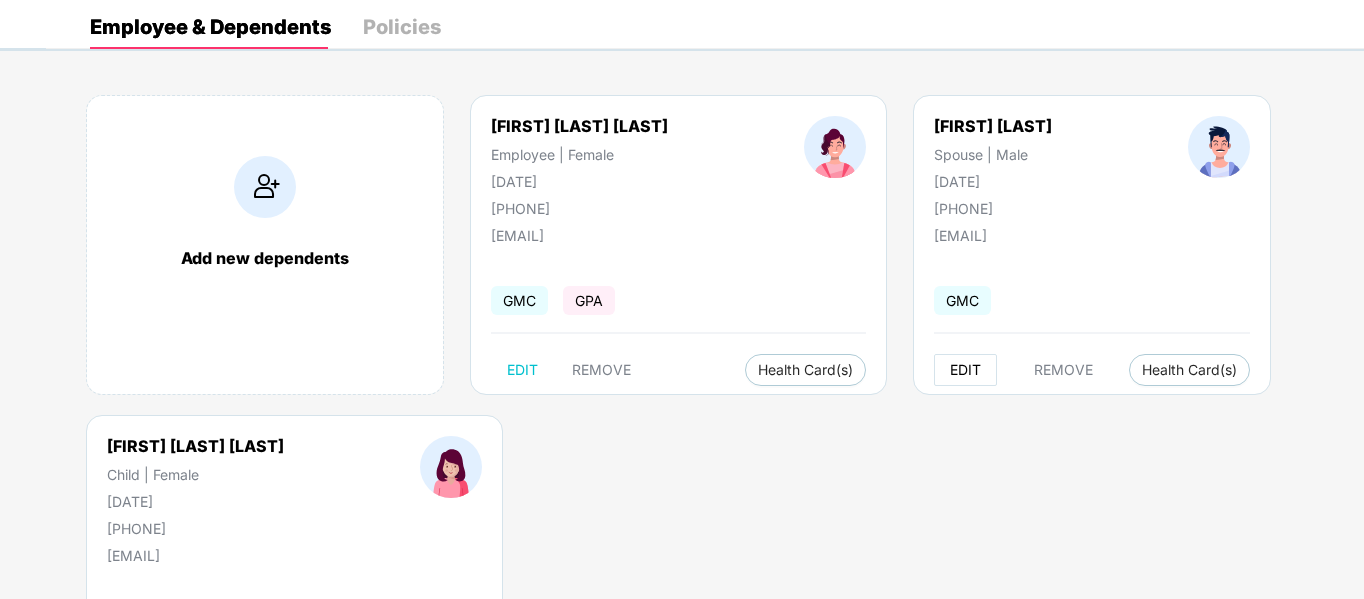 click on "EDIT" at bounding box center [965, 370] 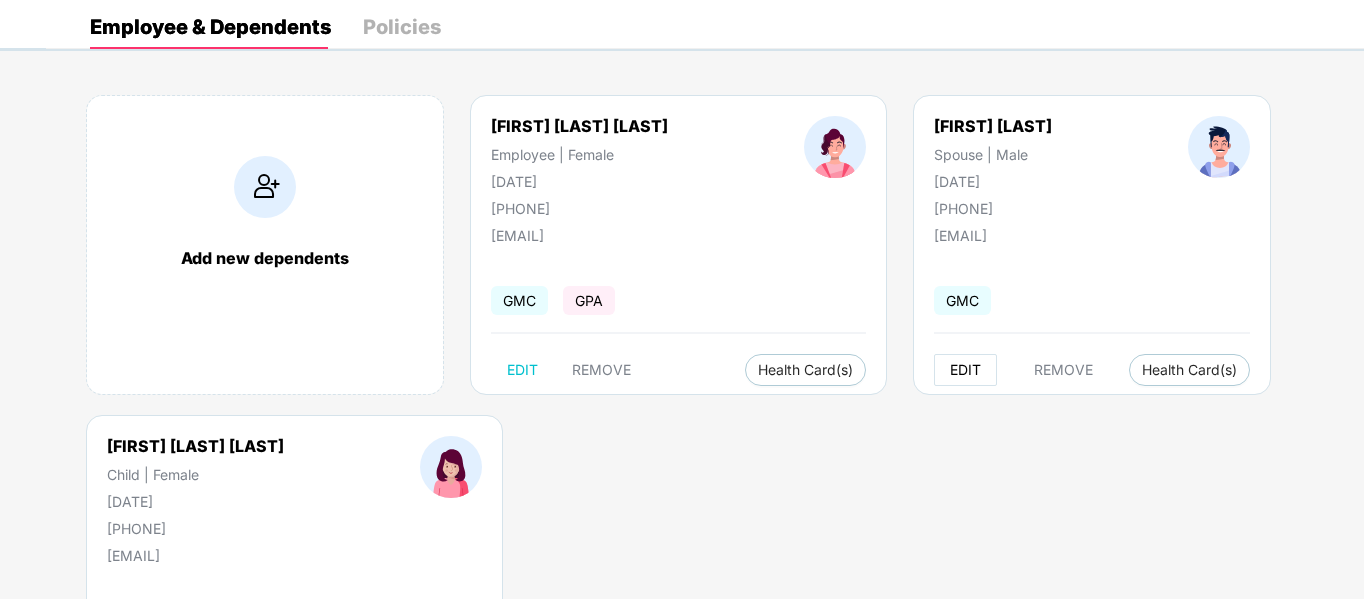 select on "****" 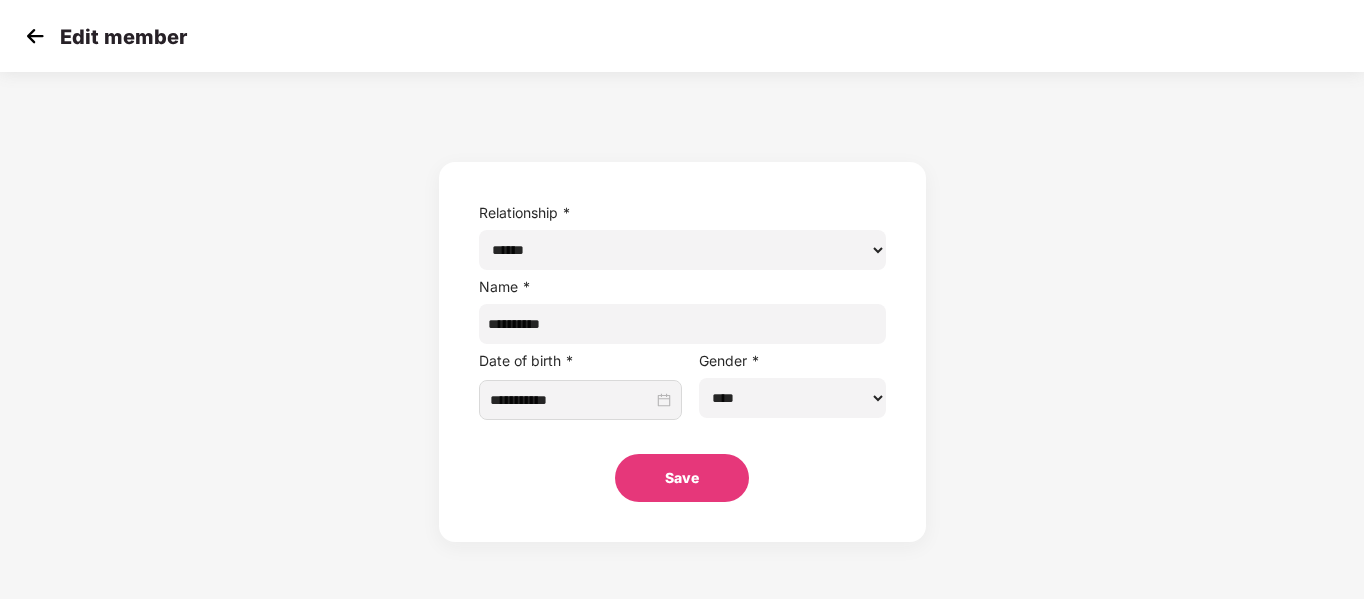 scroll, scrollTop: 0, scrollLeft: 0, axis: both 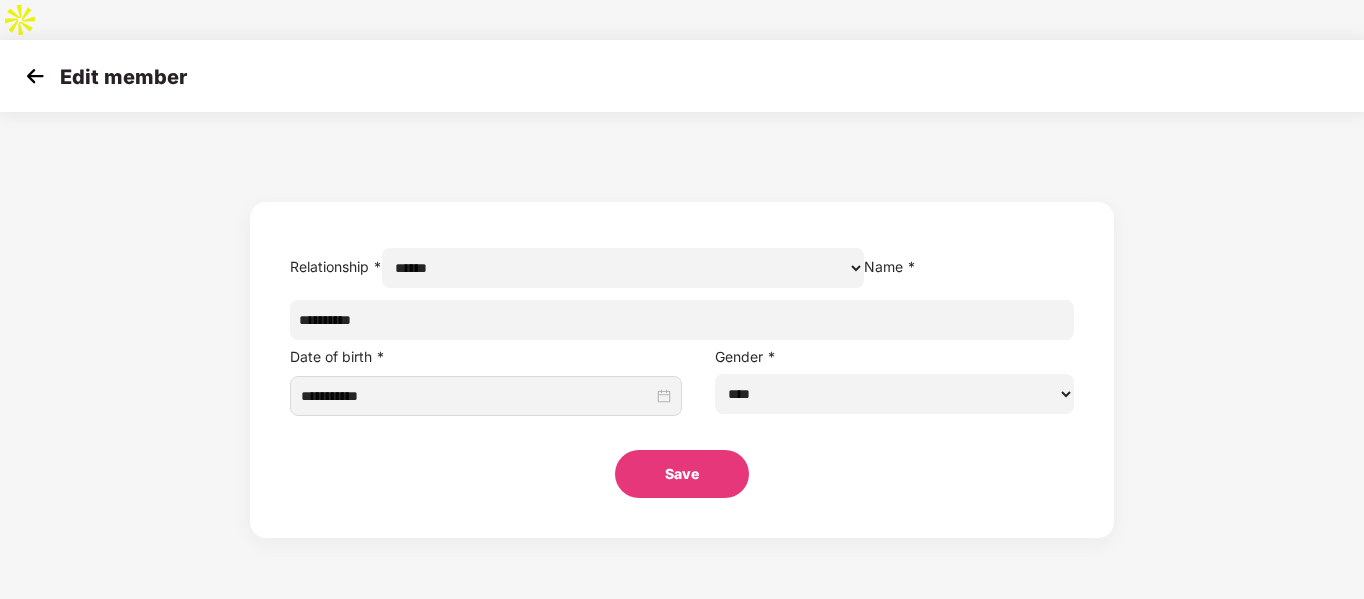 click on "**********" at bounding box center [682, 320] 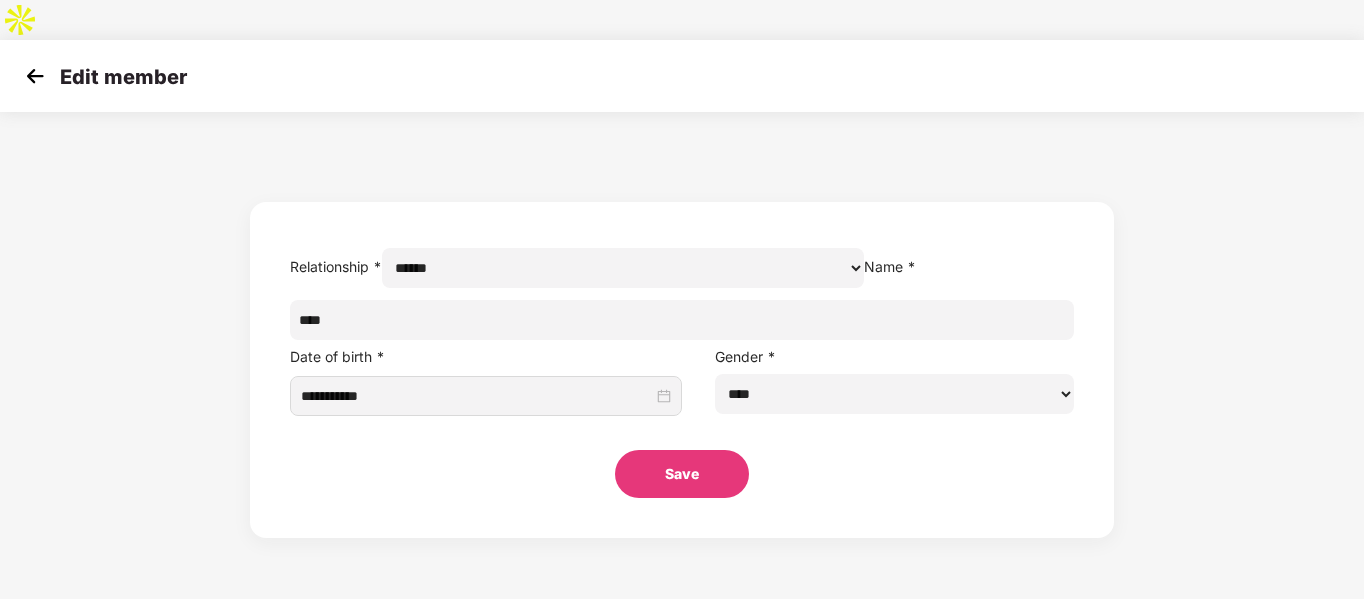 paste on "**********" 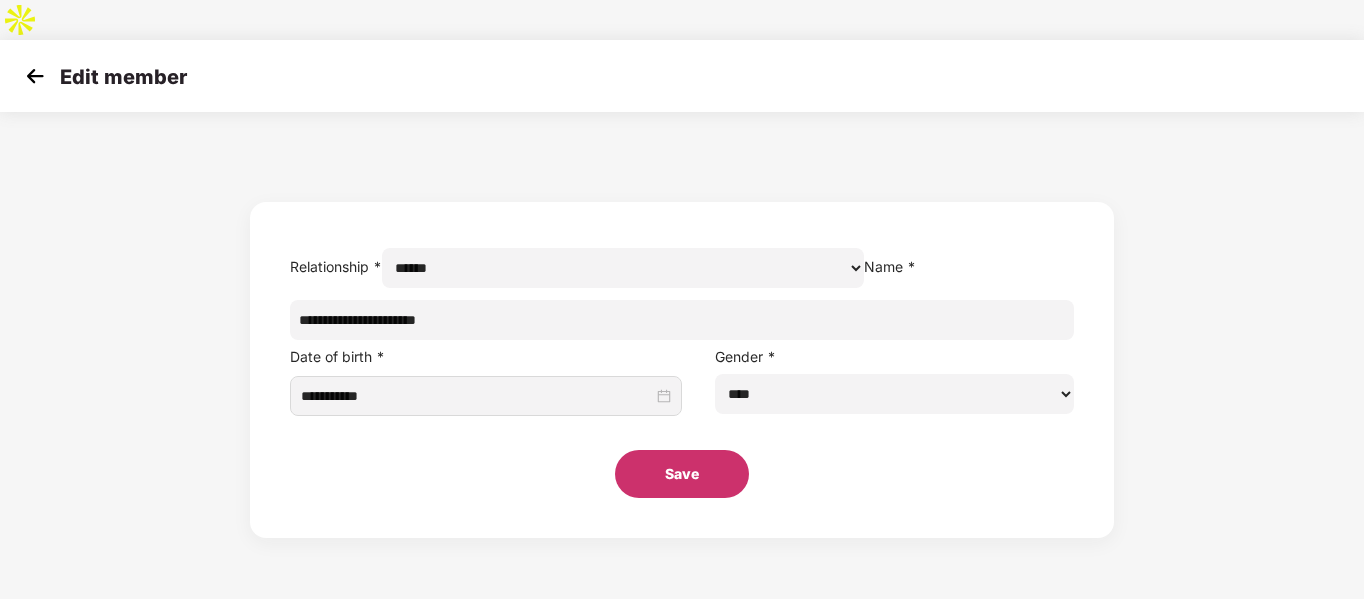 type on "**********" 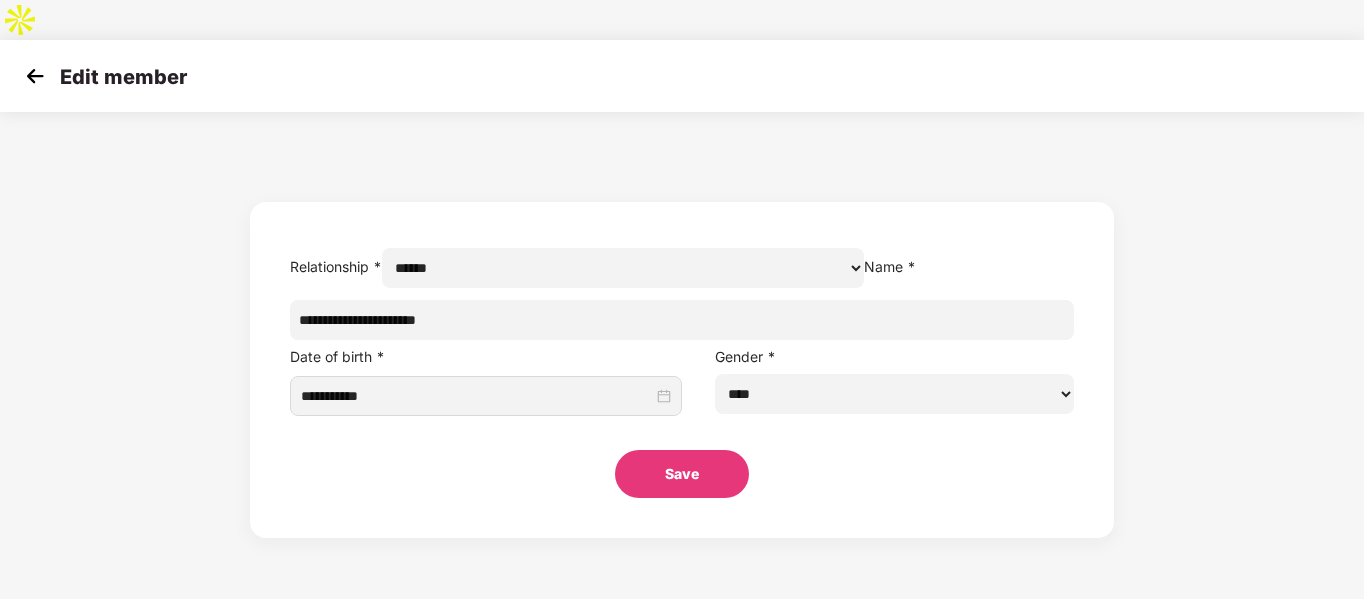 click on "Save" at bounding box center (682, 474) 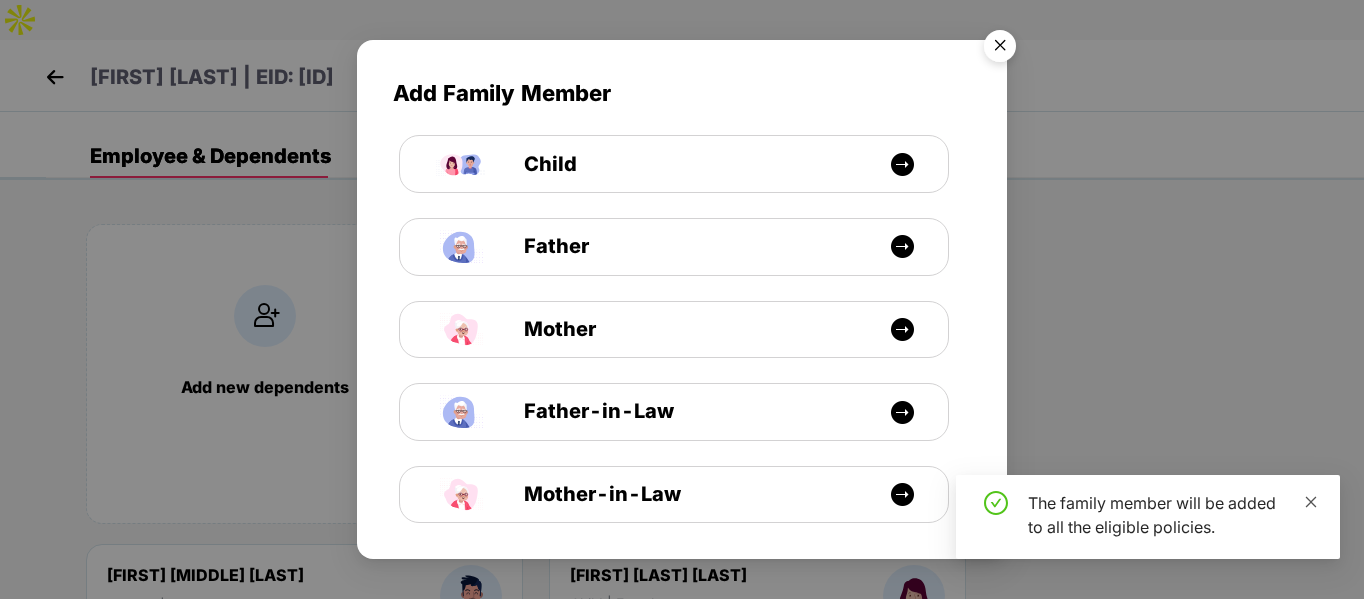 click 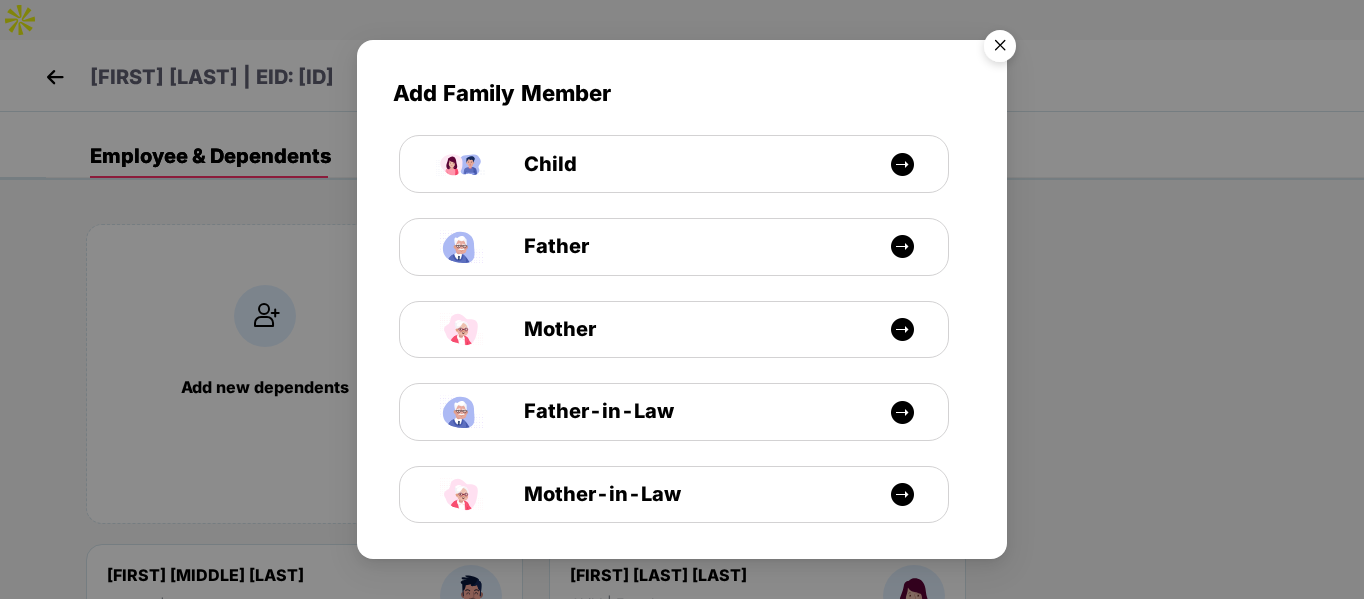 click at bounding box center [1000, 49] 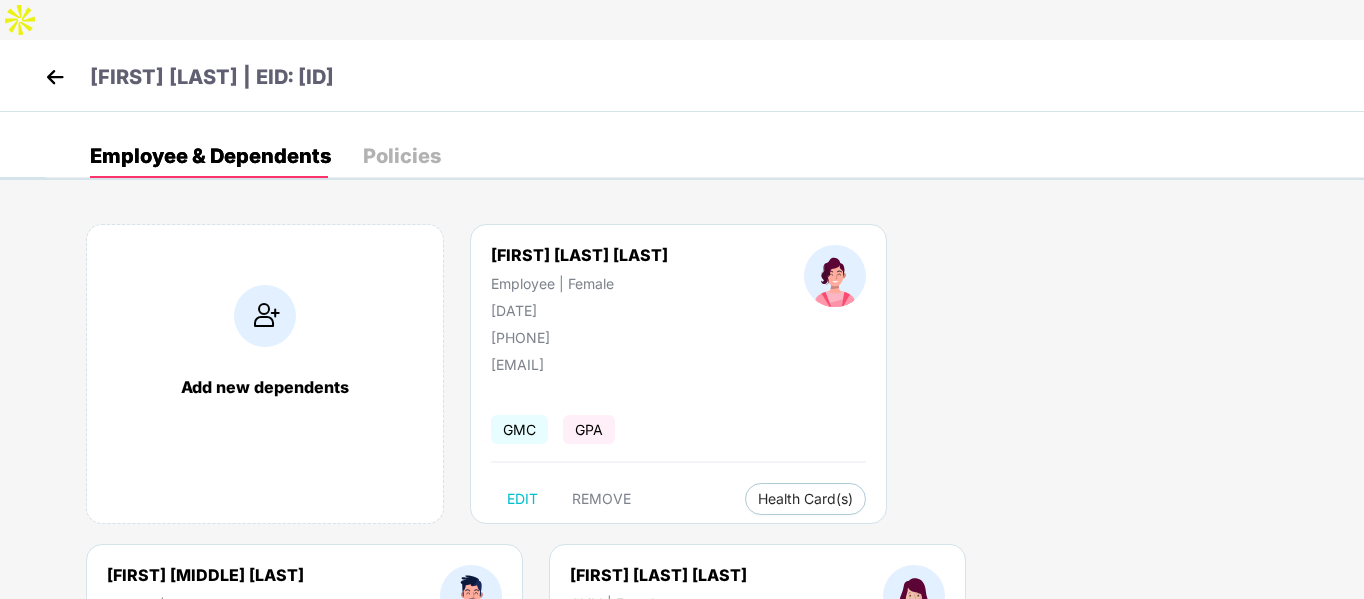 click at bounding box center (55, 77) 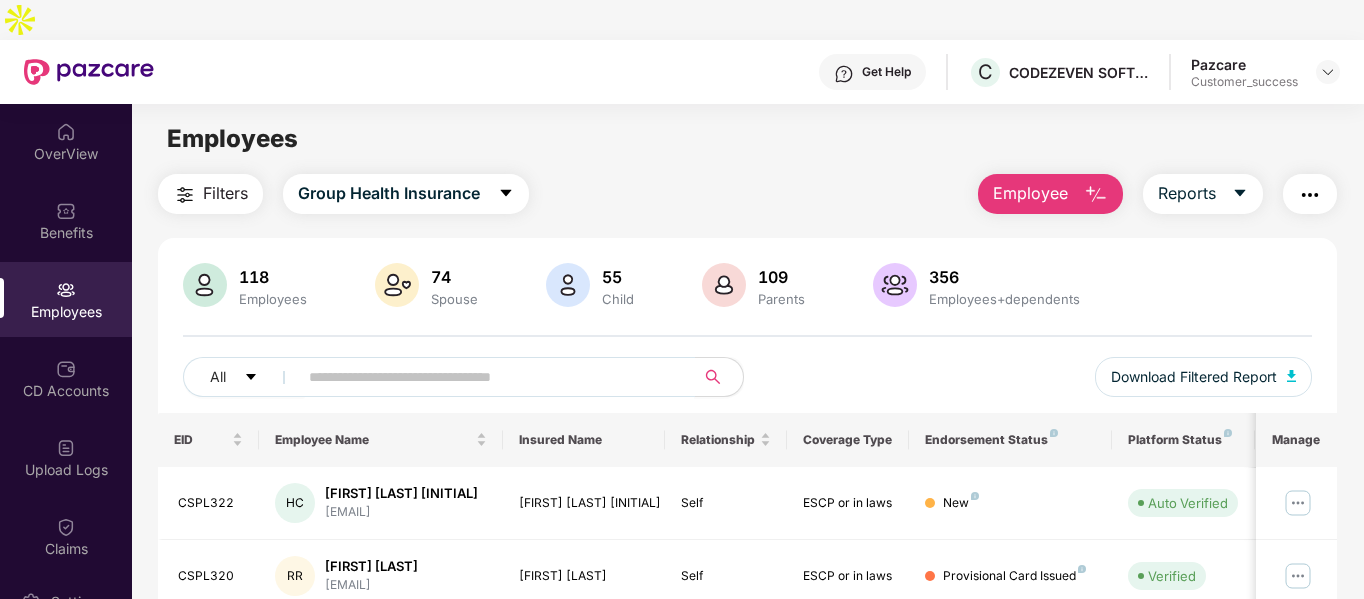 click at bounding box center (488, 377) 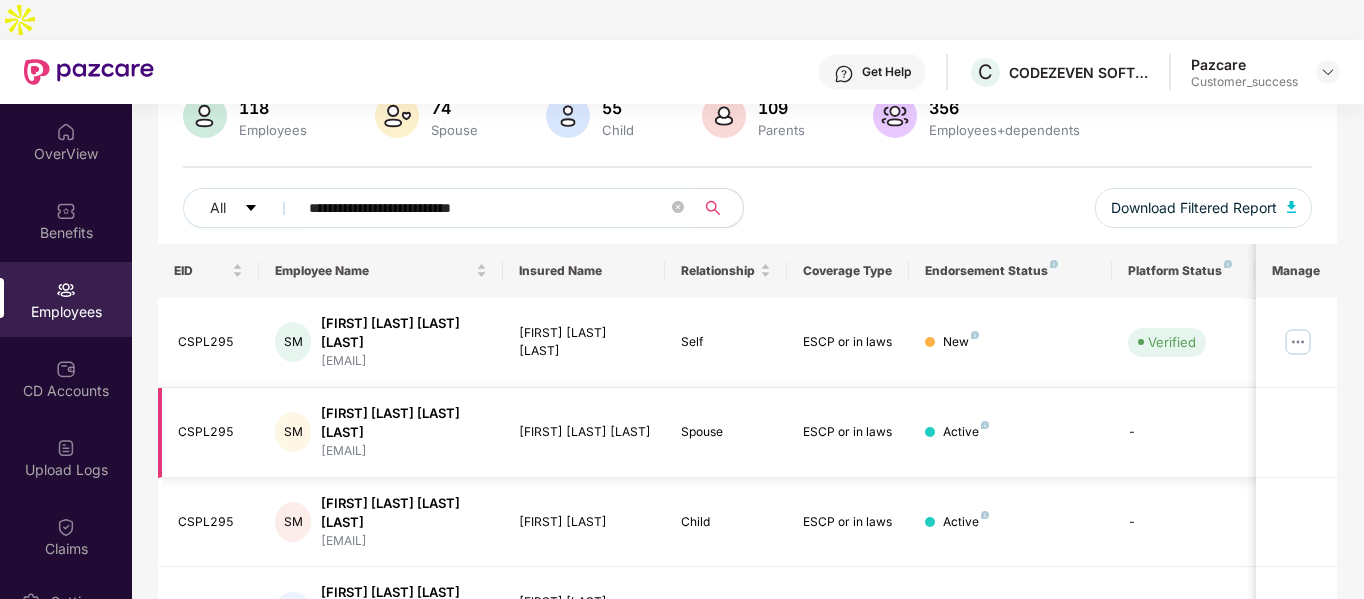 scroll, scrollTop: 259, scrollLeft: 0, axis: vertical 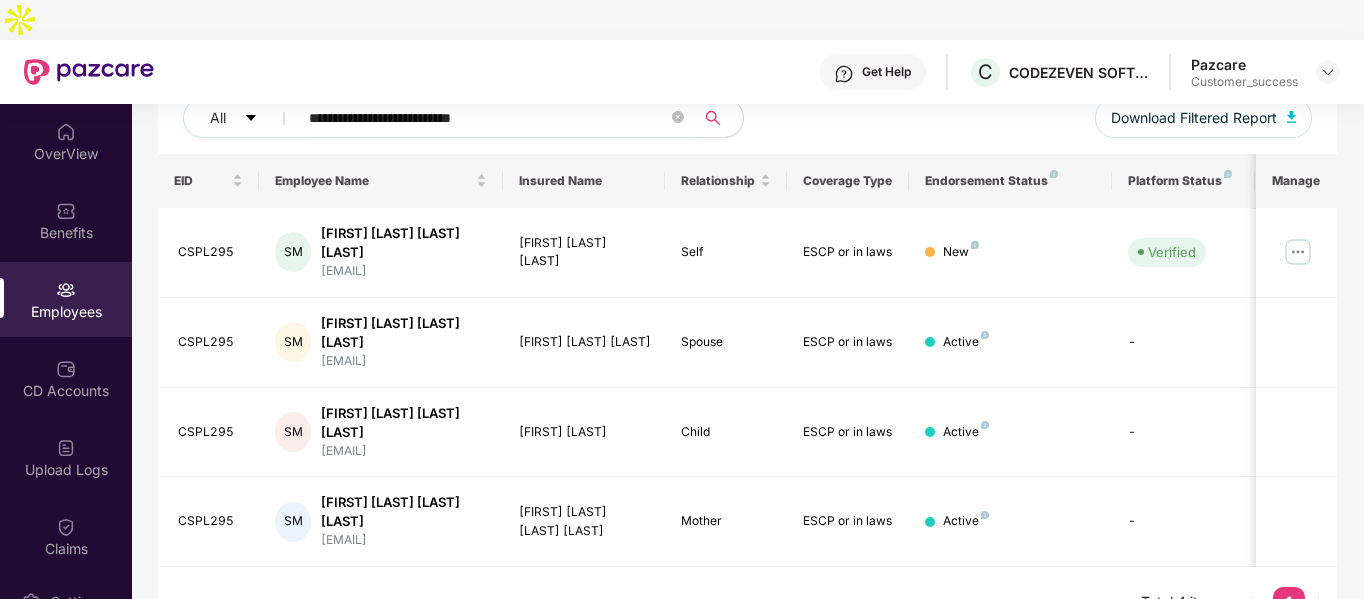 type on "**********" 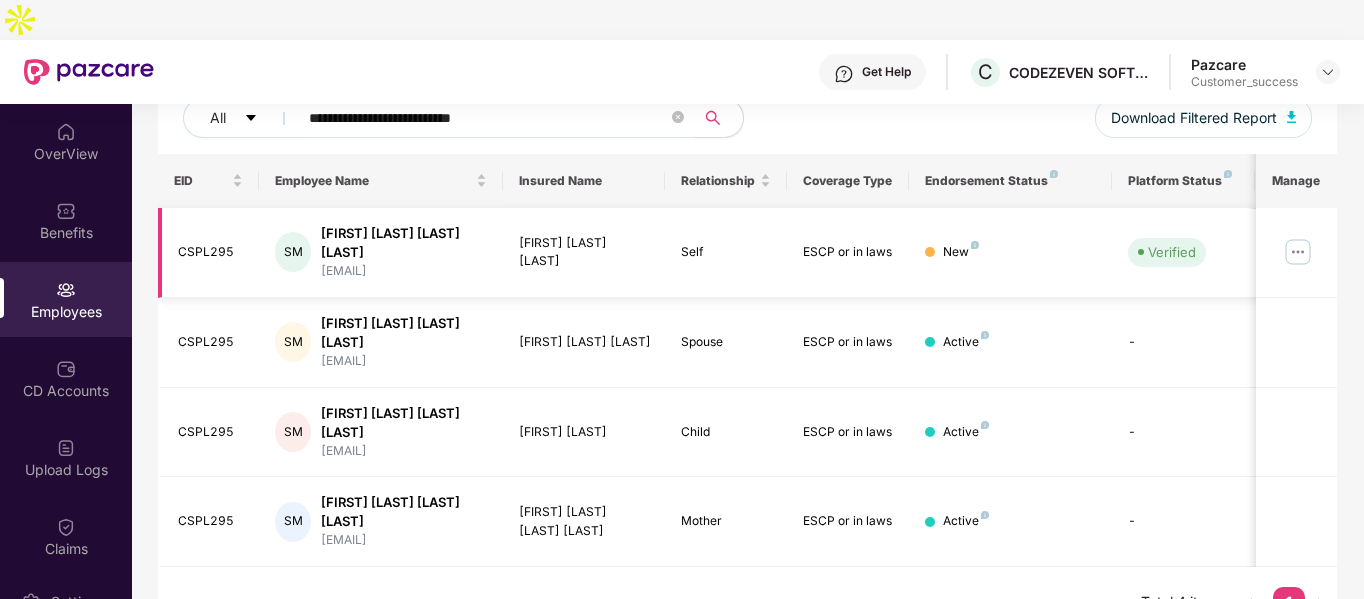 click at bounding box center [1298, 252] 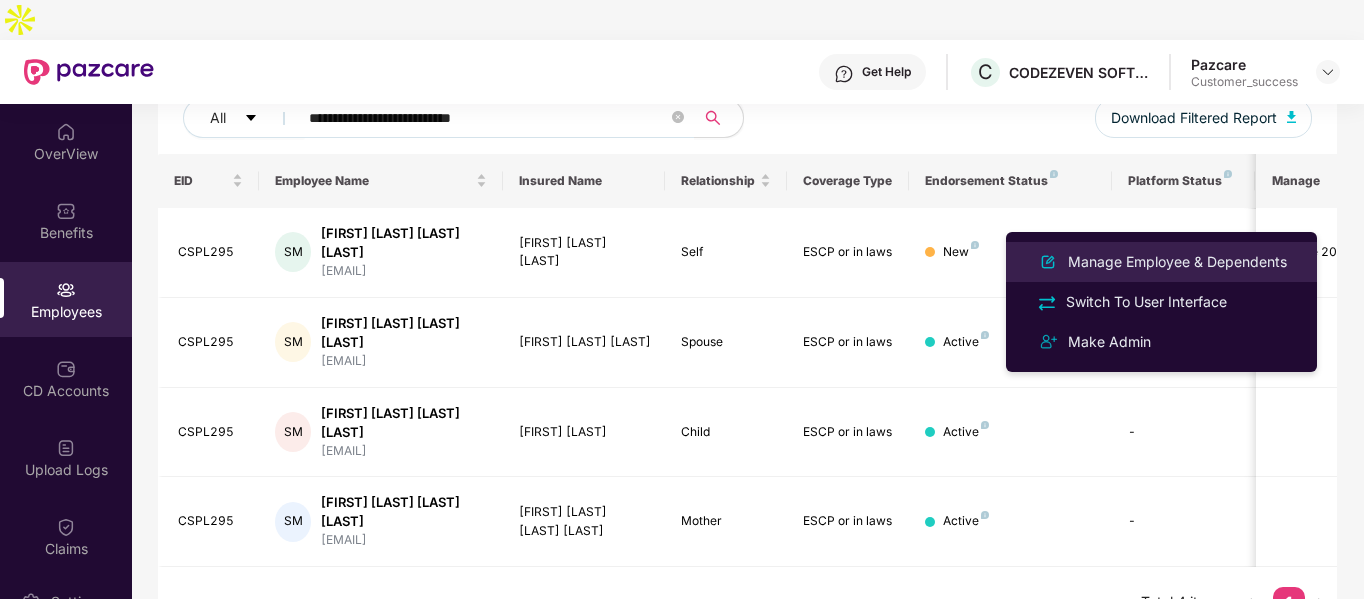 click on "Manage Employee & Dependents" at bounding box center [1177, 262] 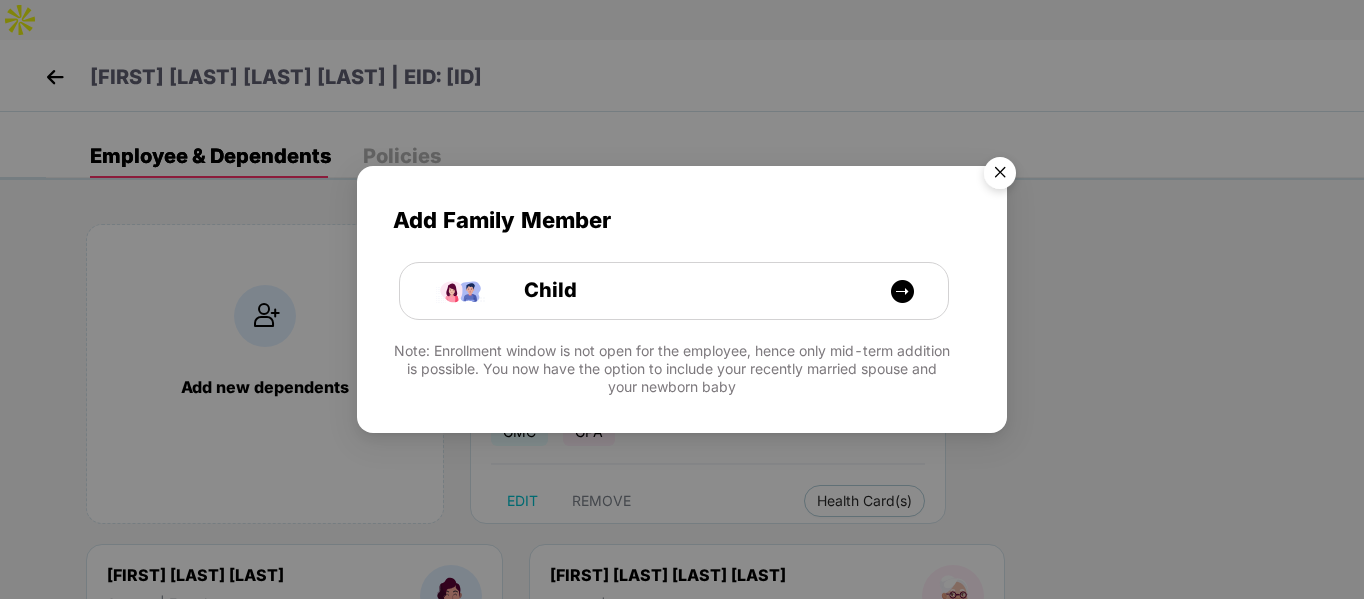 click at bounding box center (1000, 176) 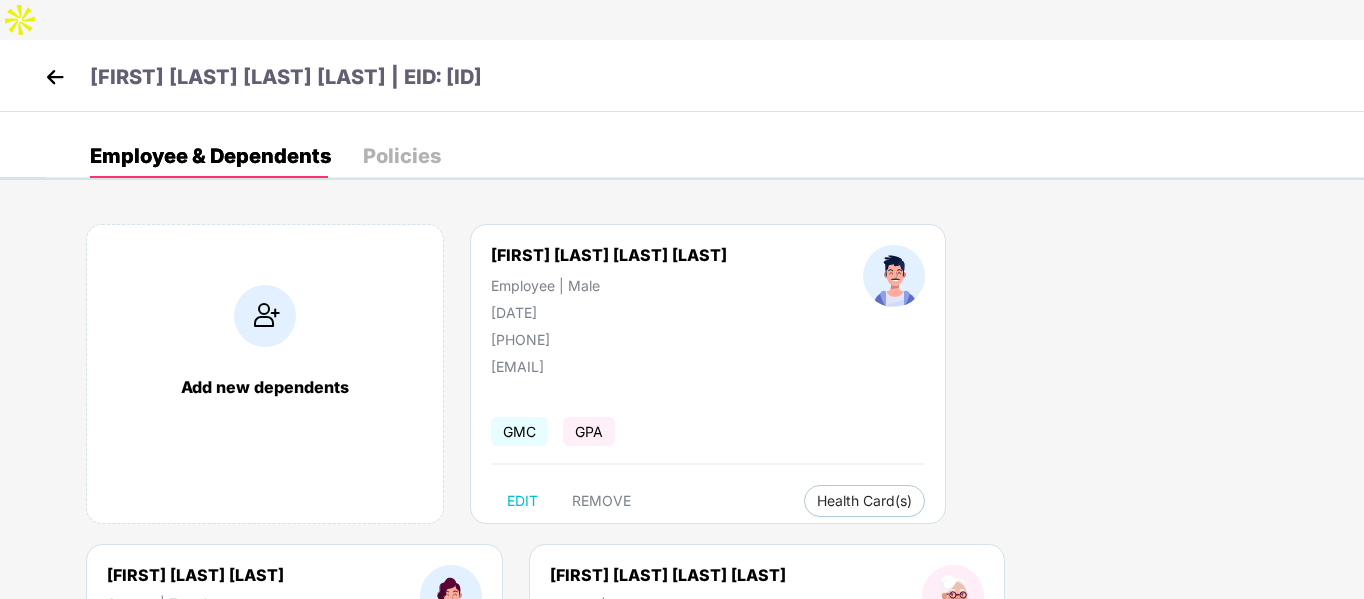click at bounding box center (55, 77) 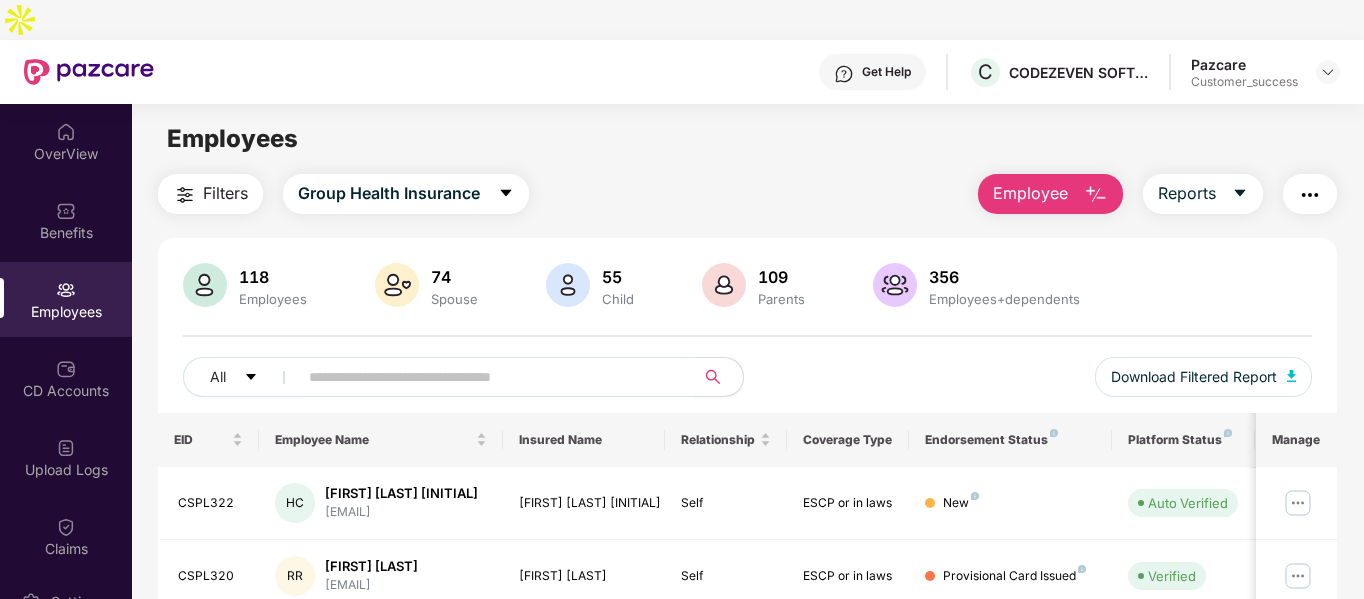 click at bounding box center (488, 377) 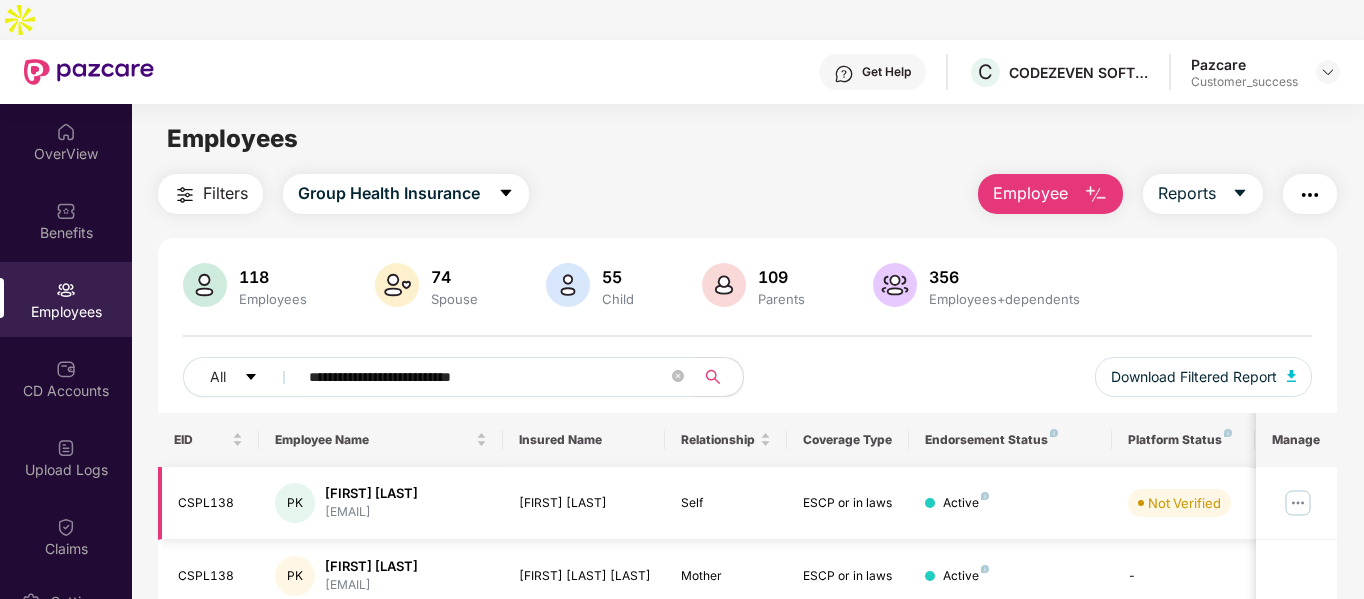 scroll, scrollTop: 119, scrollLeft: 0, axis: vertical 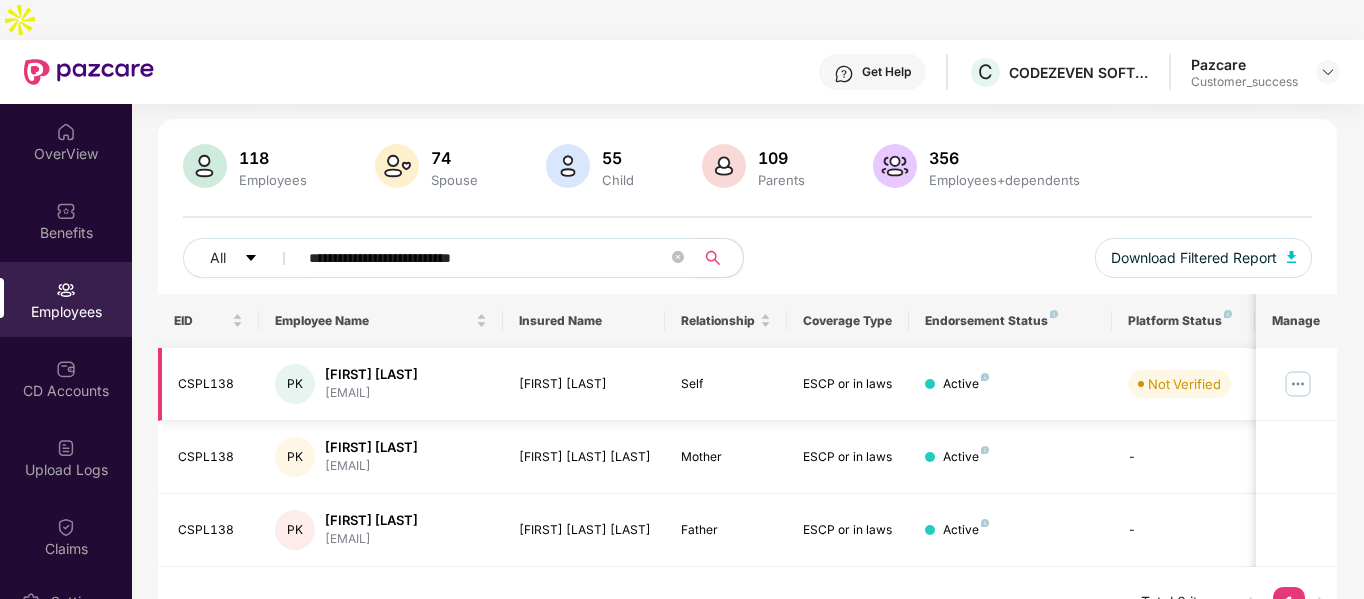 type on "**********" 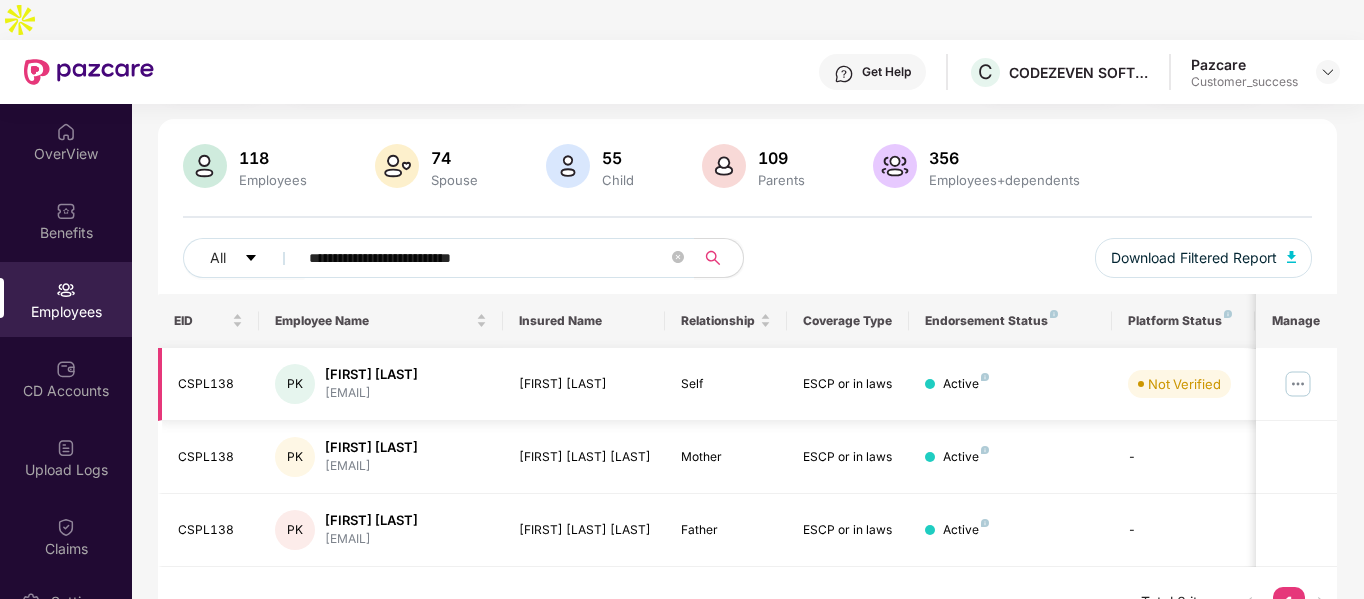 click at bounding box center [1298, 384] 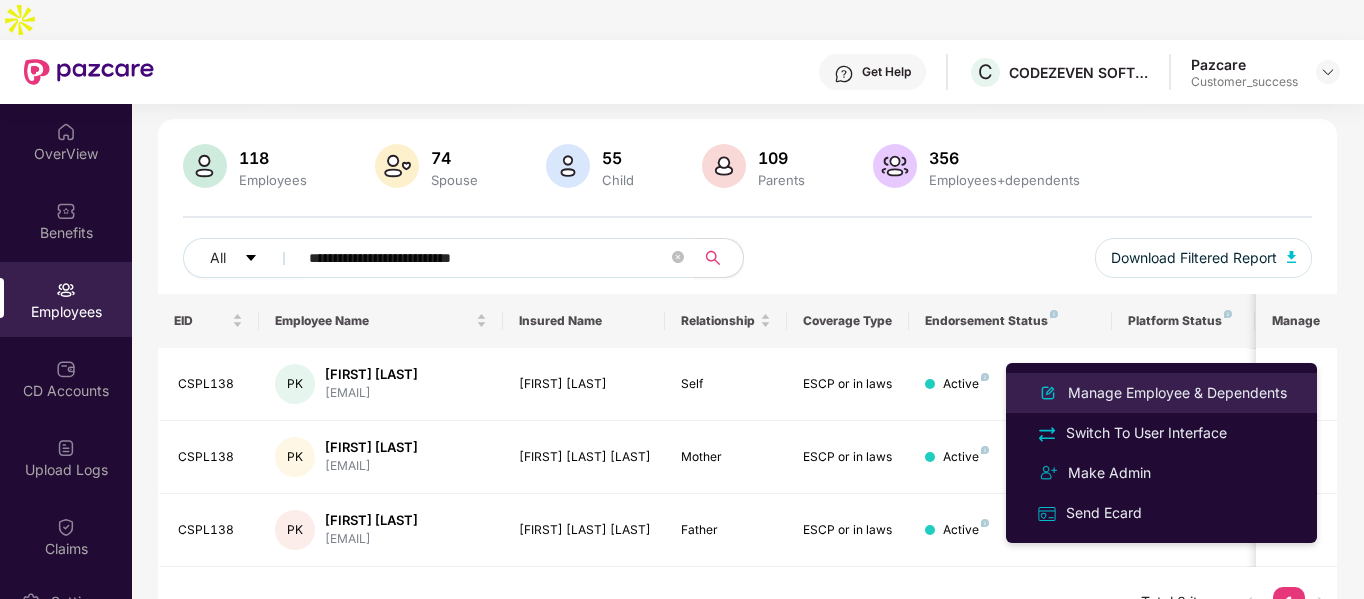 click on "Manage Employee & Dependents" at bounding box center [1177, 393] 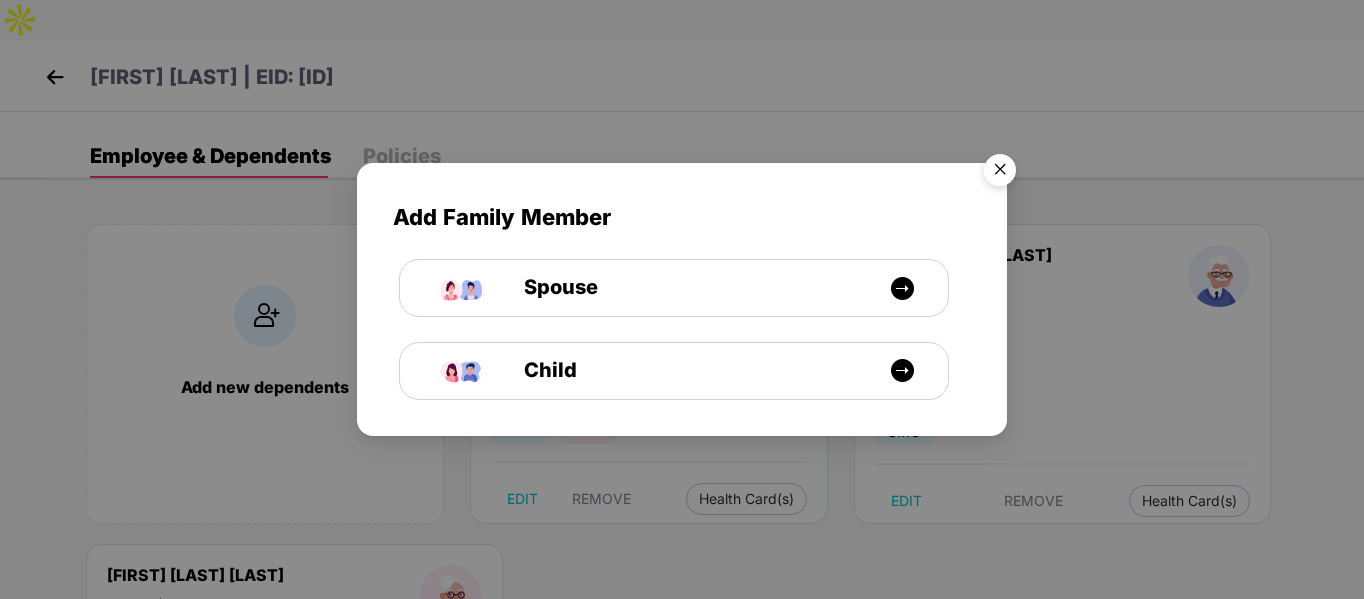 click at bounding box center [1000, 173] 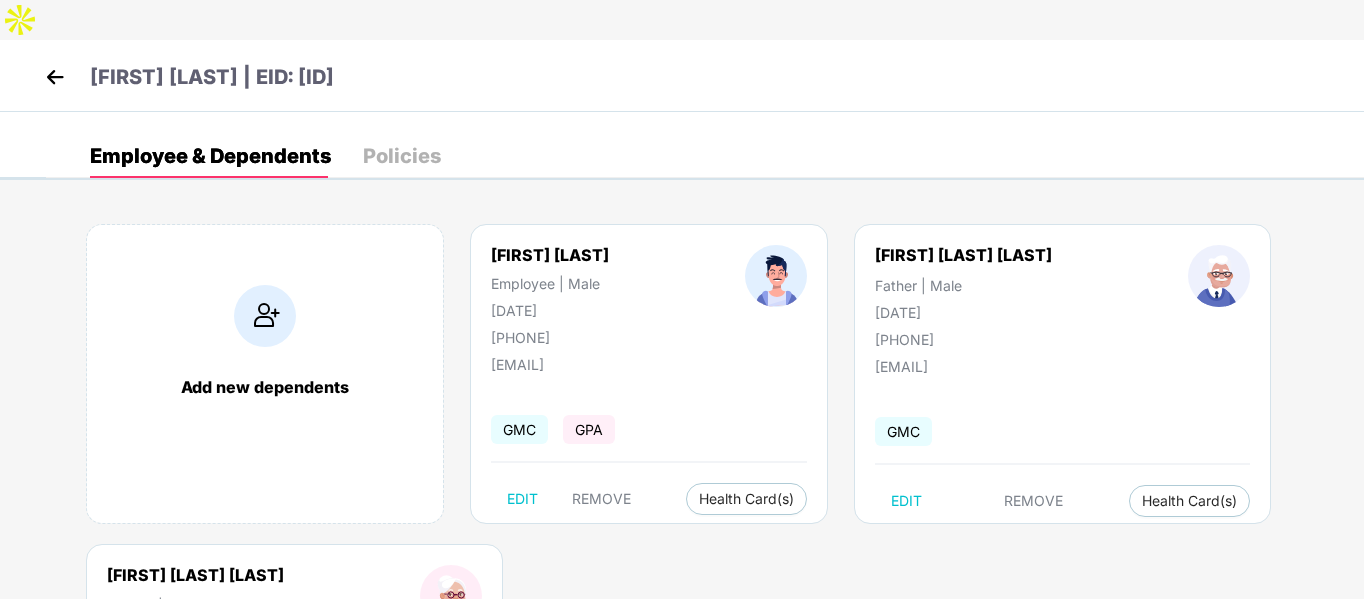 drag, startPoint x: 274, startPoint y: 35, endPoint x: 436, endPoint y: 45, distance: 162.30835 